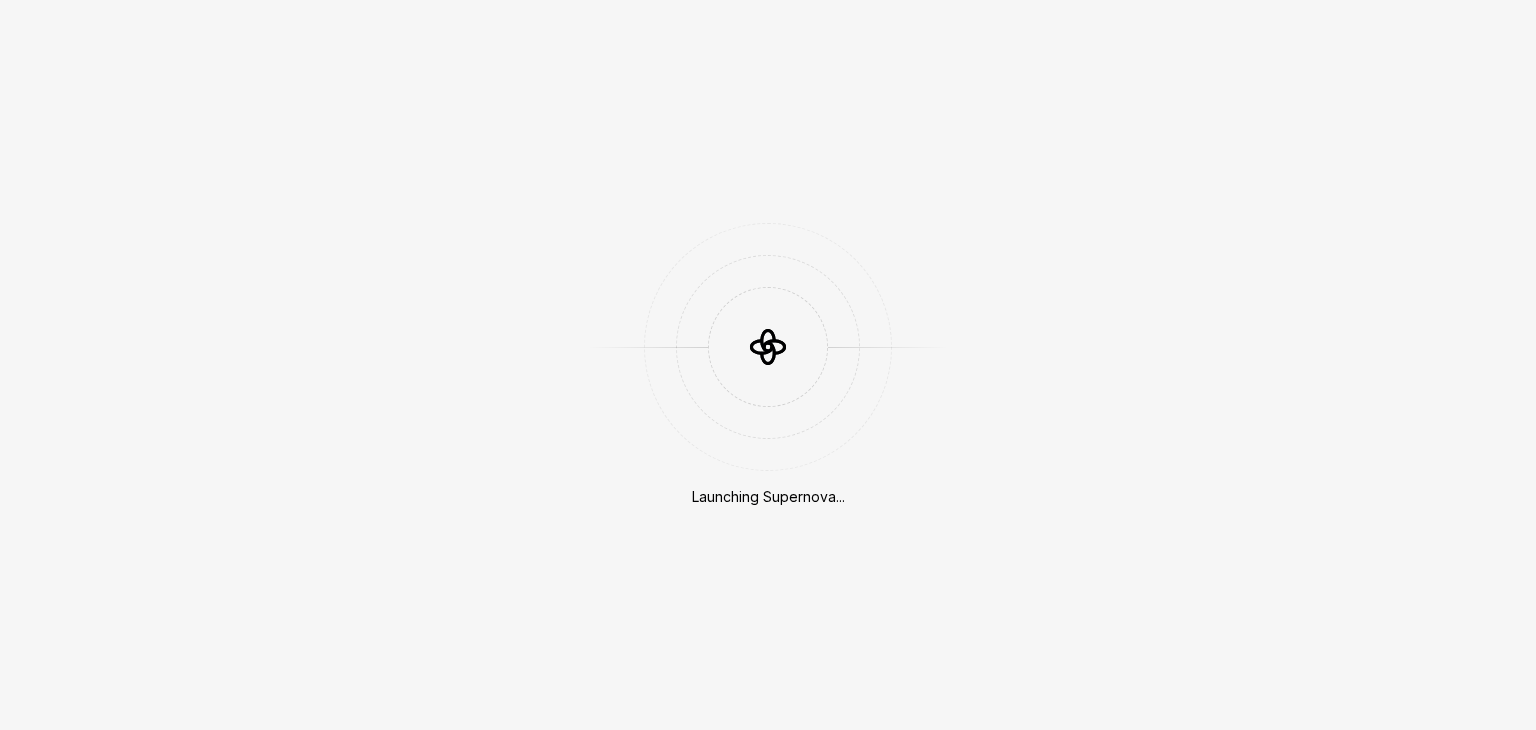 scroll, scrollTop: 0, scrollLeft: 0, axis: both 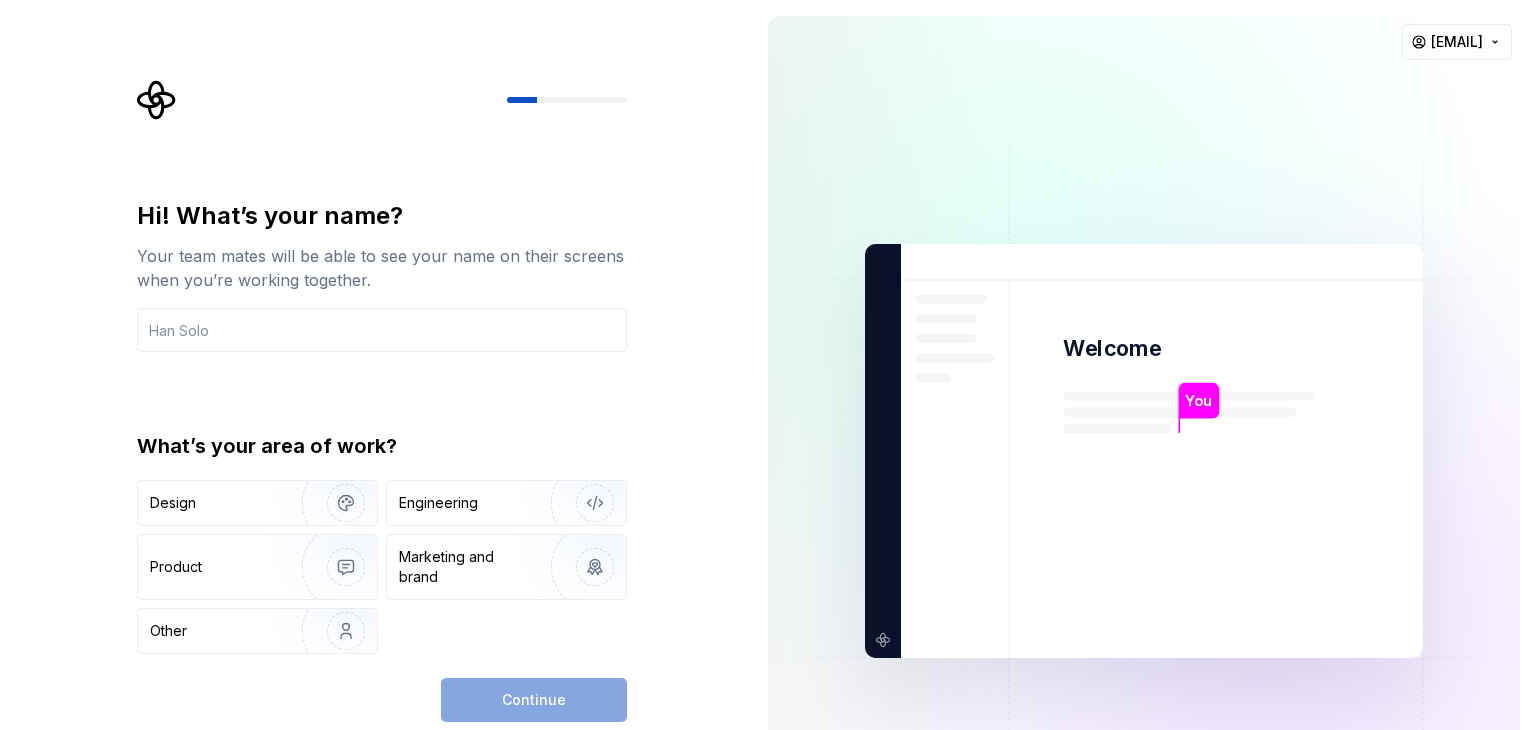 type on "S" 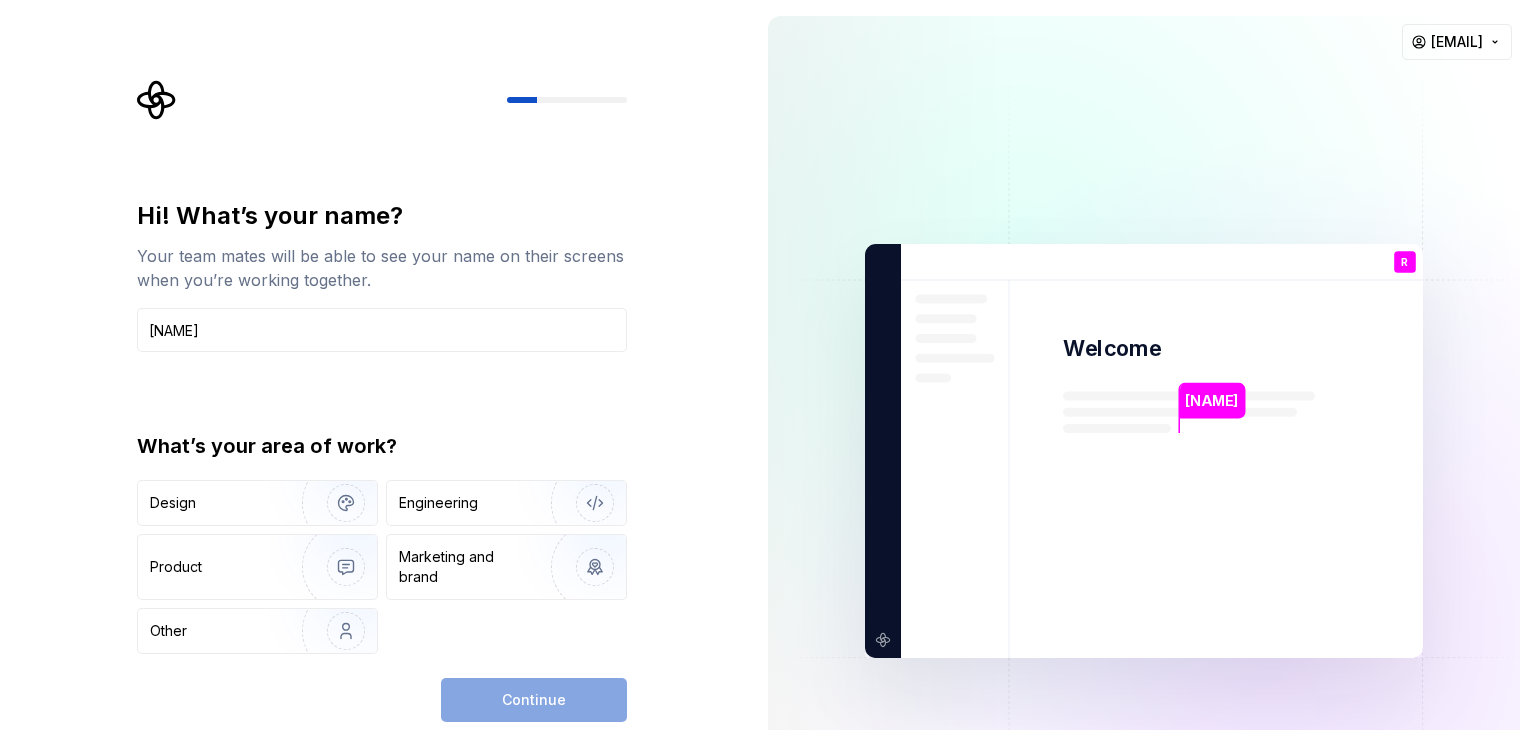 type on "[NAME]" 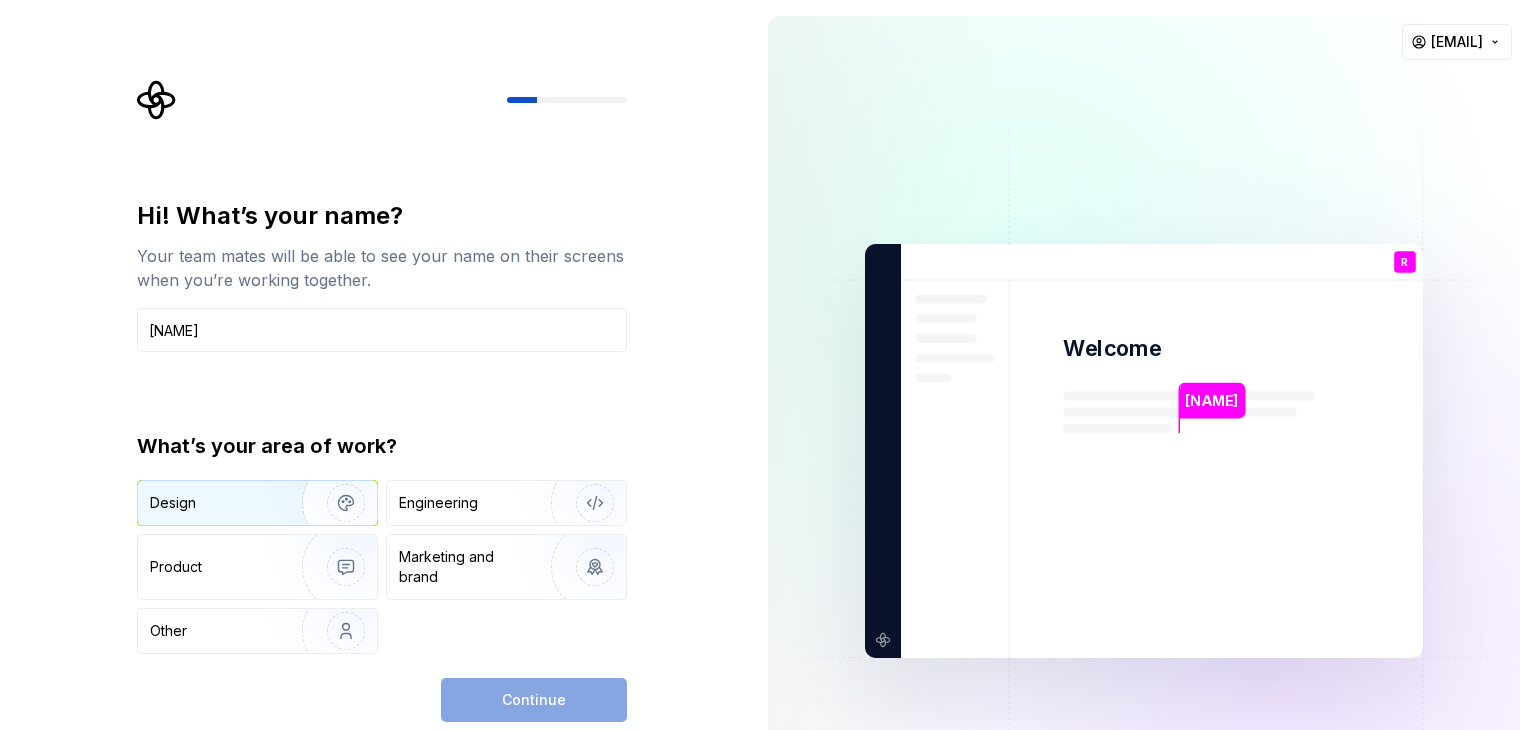 click on "Design" at bounding box center [213, 503] 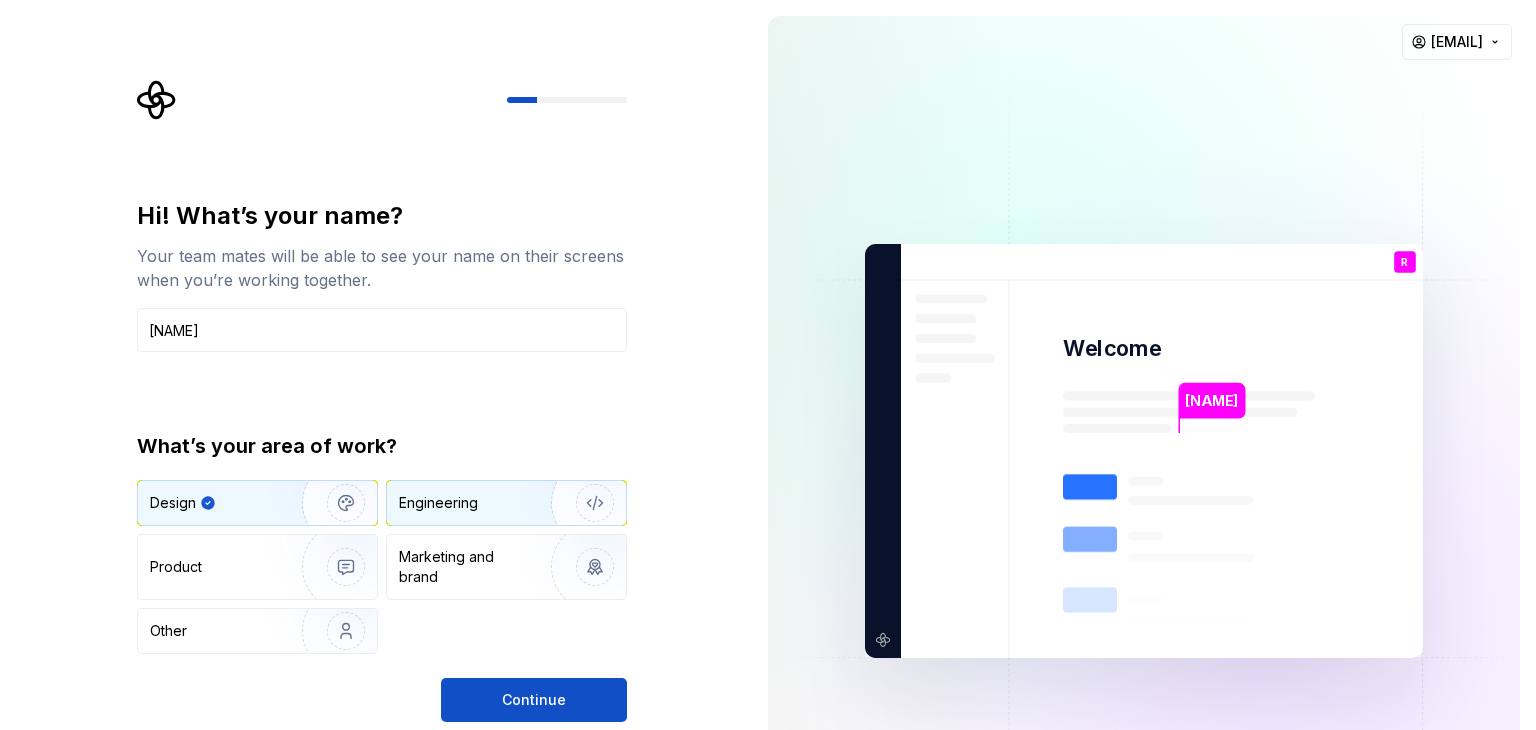 click on "Engineering" at bounding box center [438, 503] 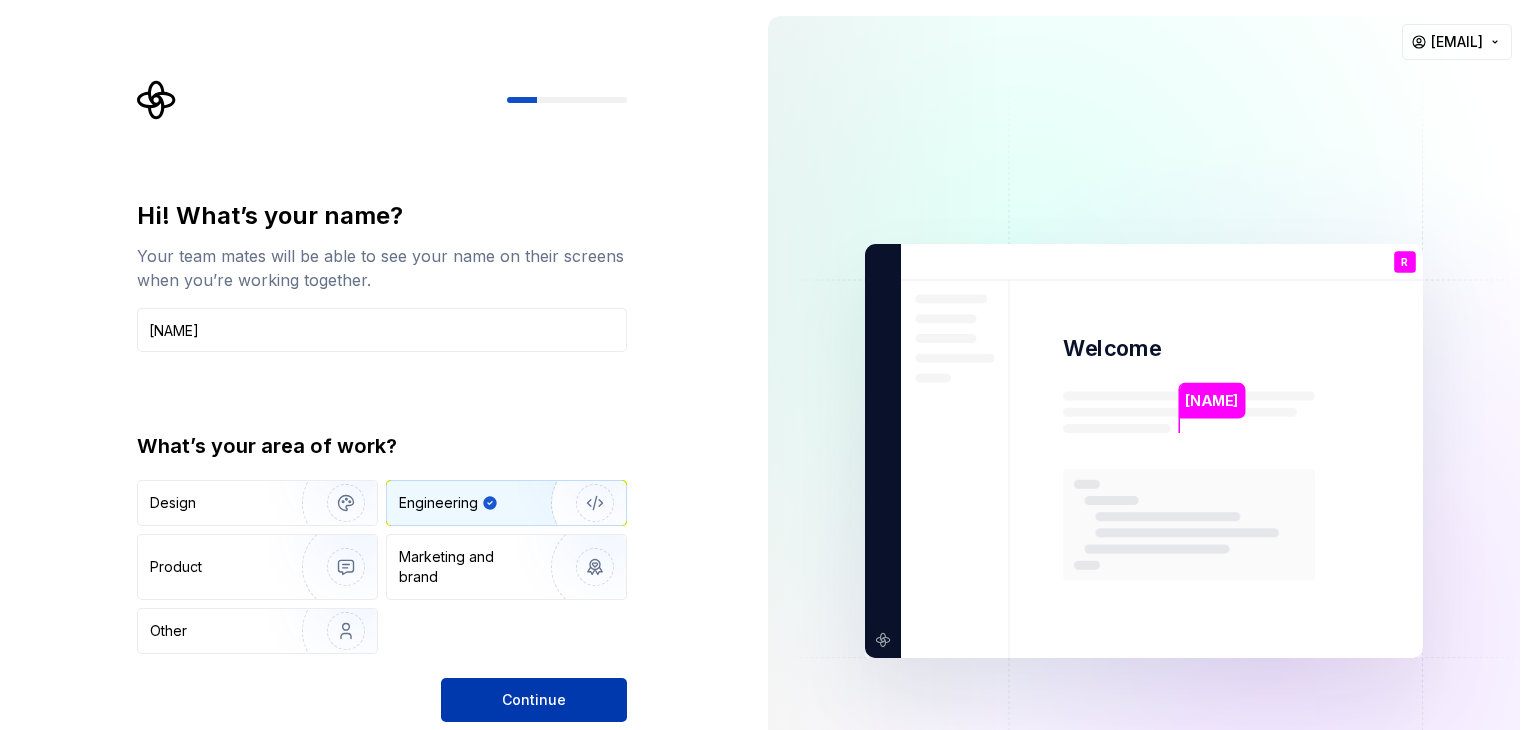 click on "Continue" at bounding box center [534, 700] 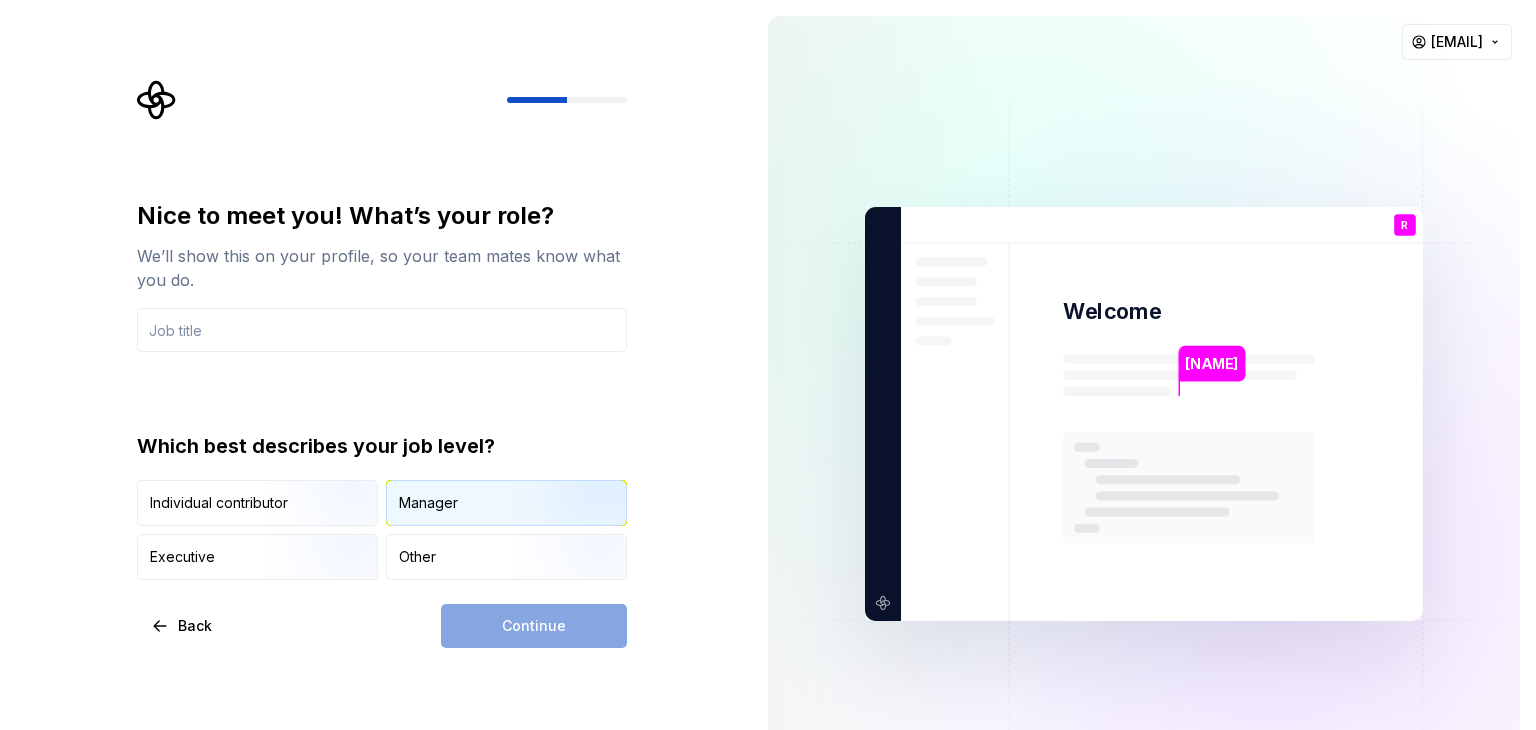 click on "Manager" at bounding box center [506, 503] 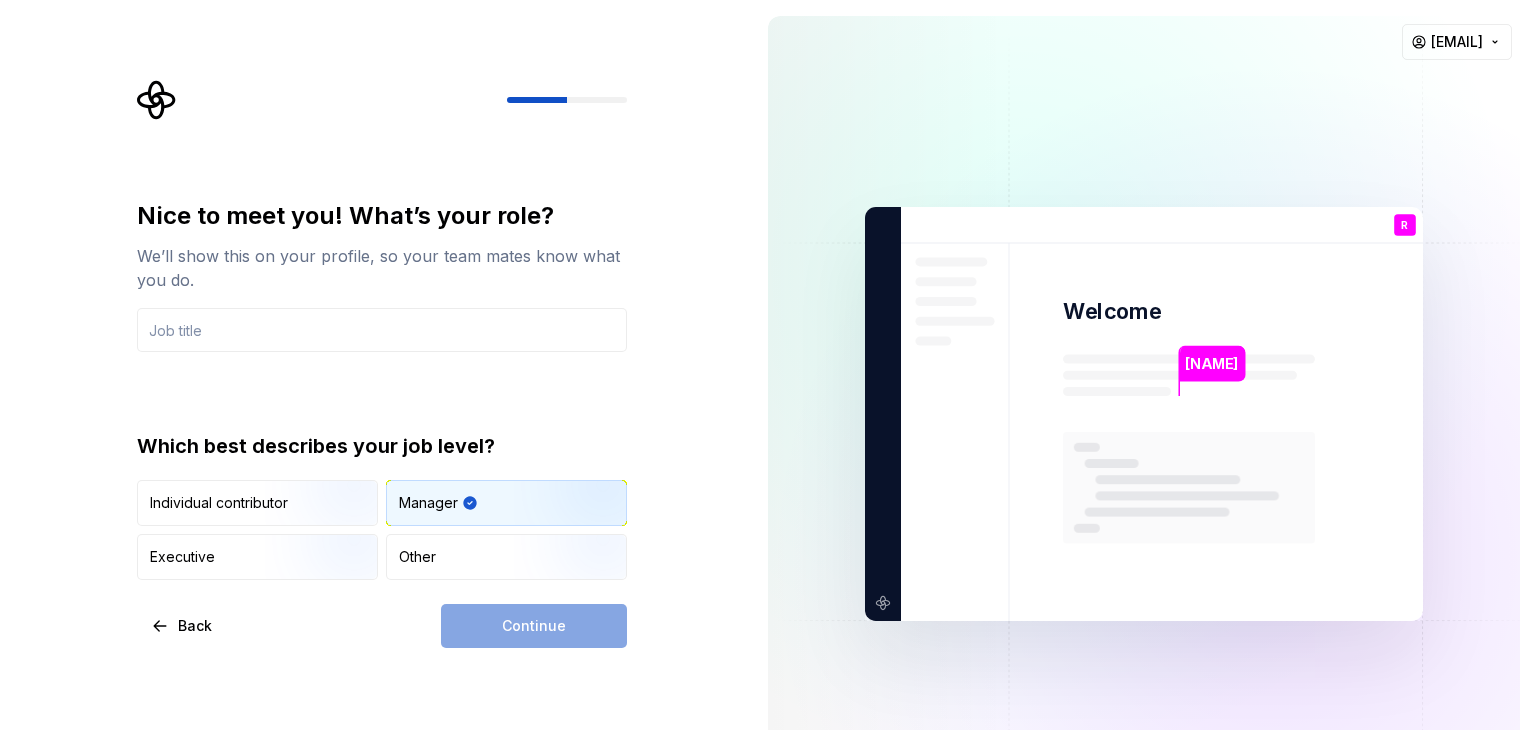 click on "Continue" at bounding box center [534, 626] 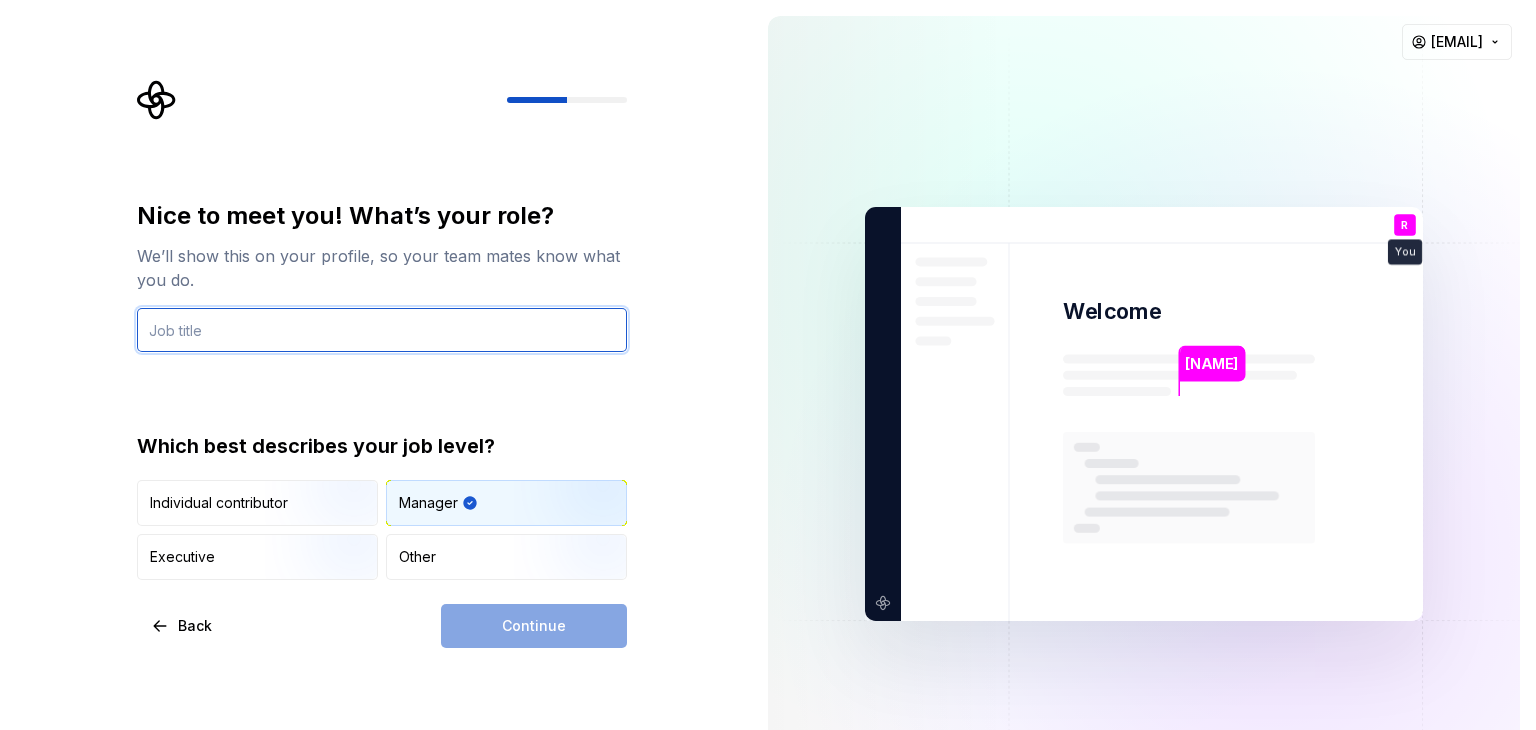 click at bounding box center [382, 330] 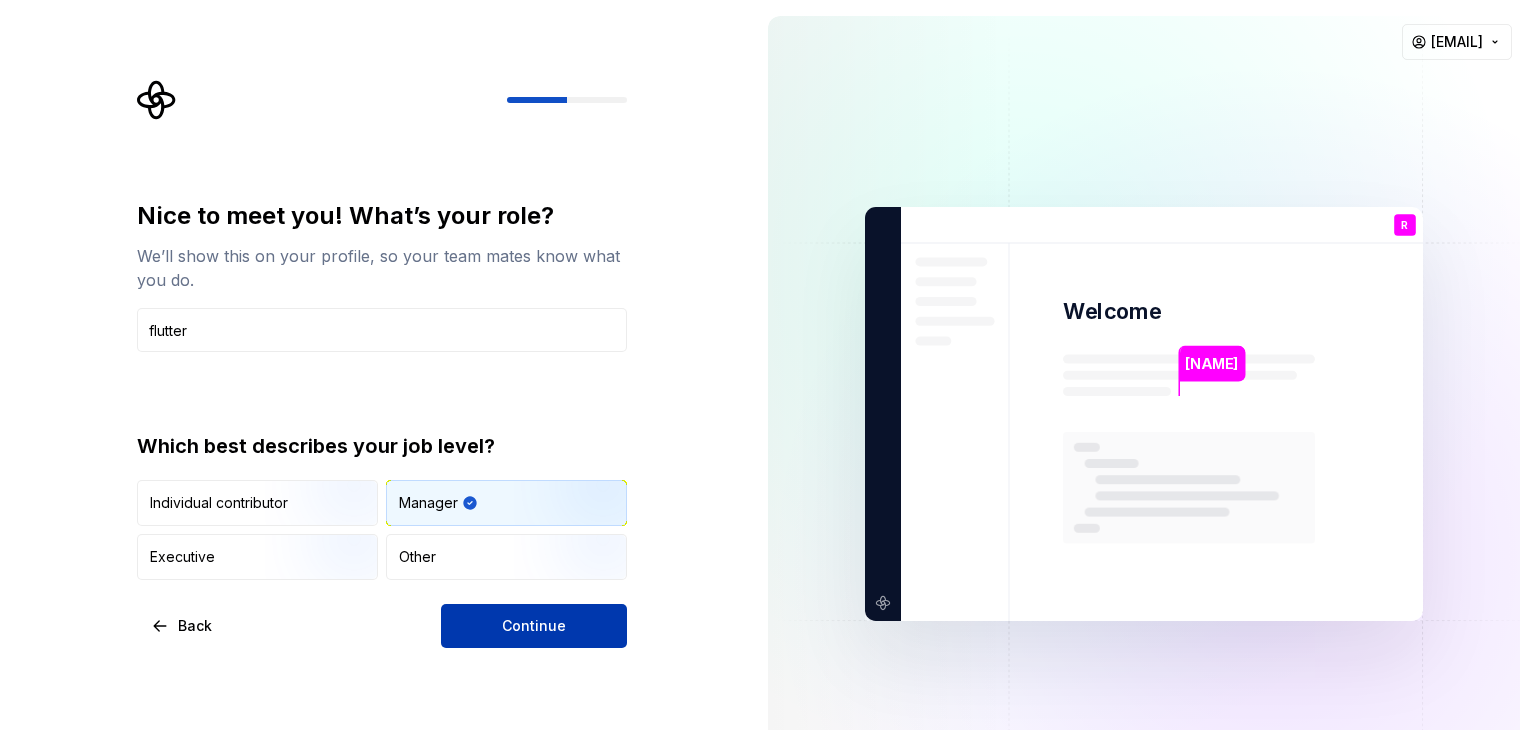 click on "Continue" at bounding box center (534, 626) 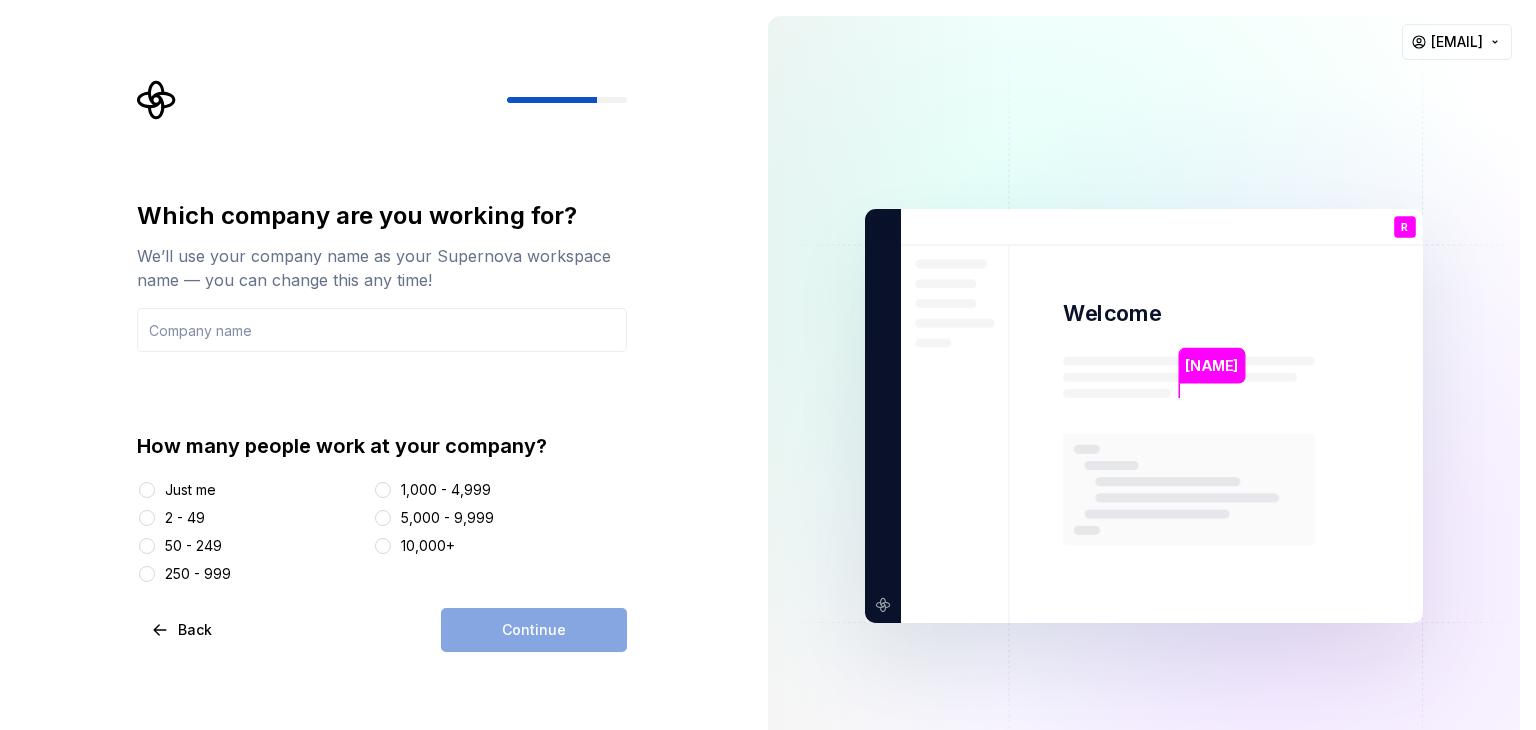 click on "Which company are you working for? We’ll use your company name as your Supernova workspace name — you can change this any time! How many people work at your company? Just me 2 - 49 50 - 249 250 - 999 1,000 - 4,999 5,000 - 9,999 10,000+ Back Continue" at bounding box center [388, 366] 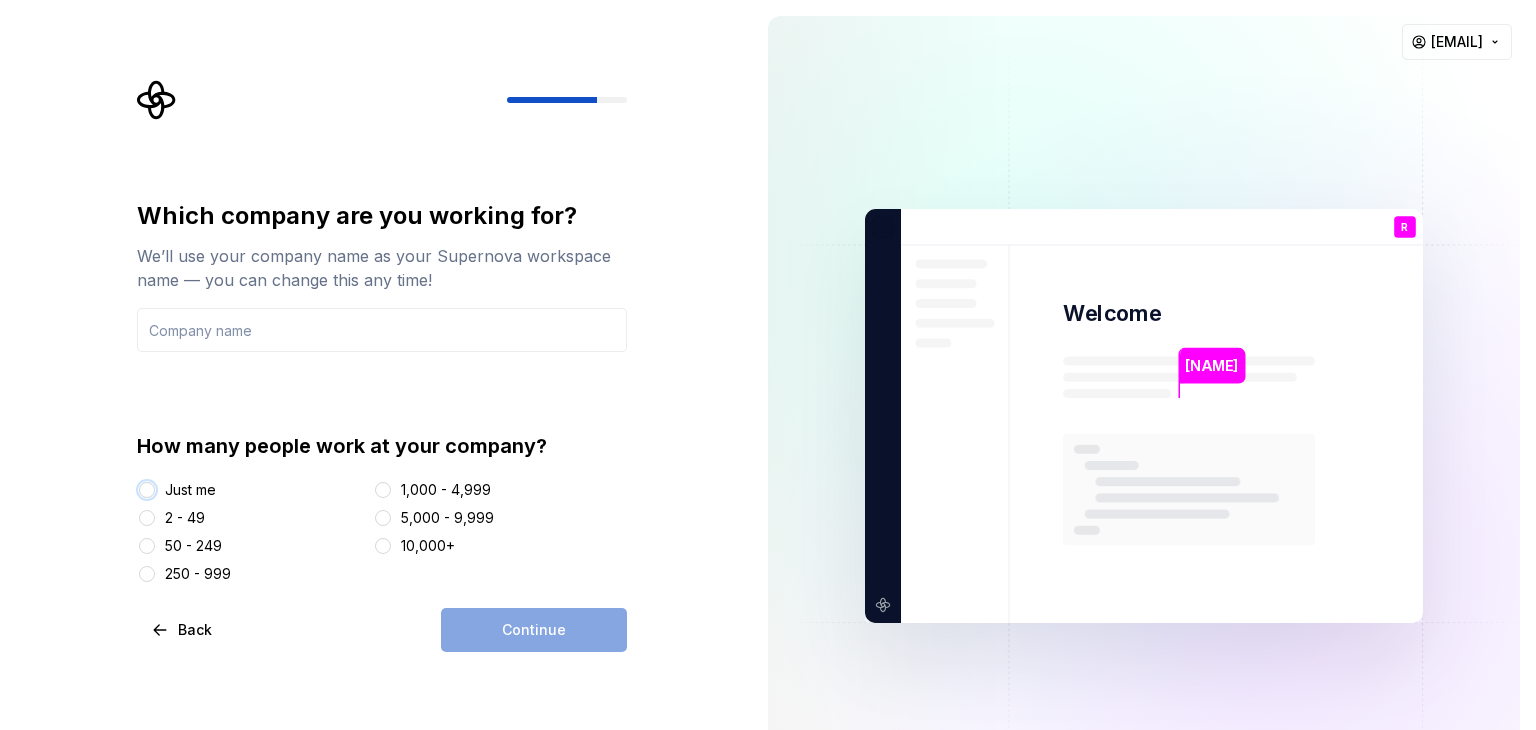click on "Just me" at bounding box center [147, 490] 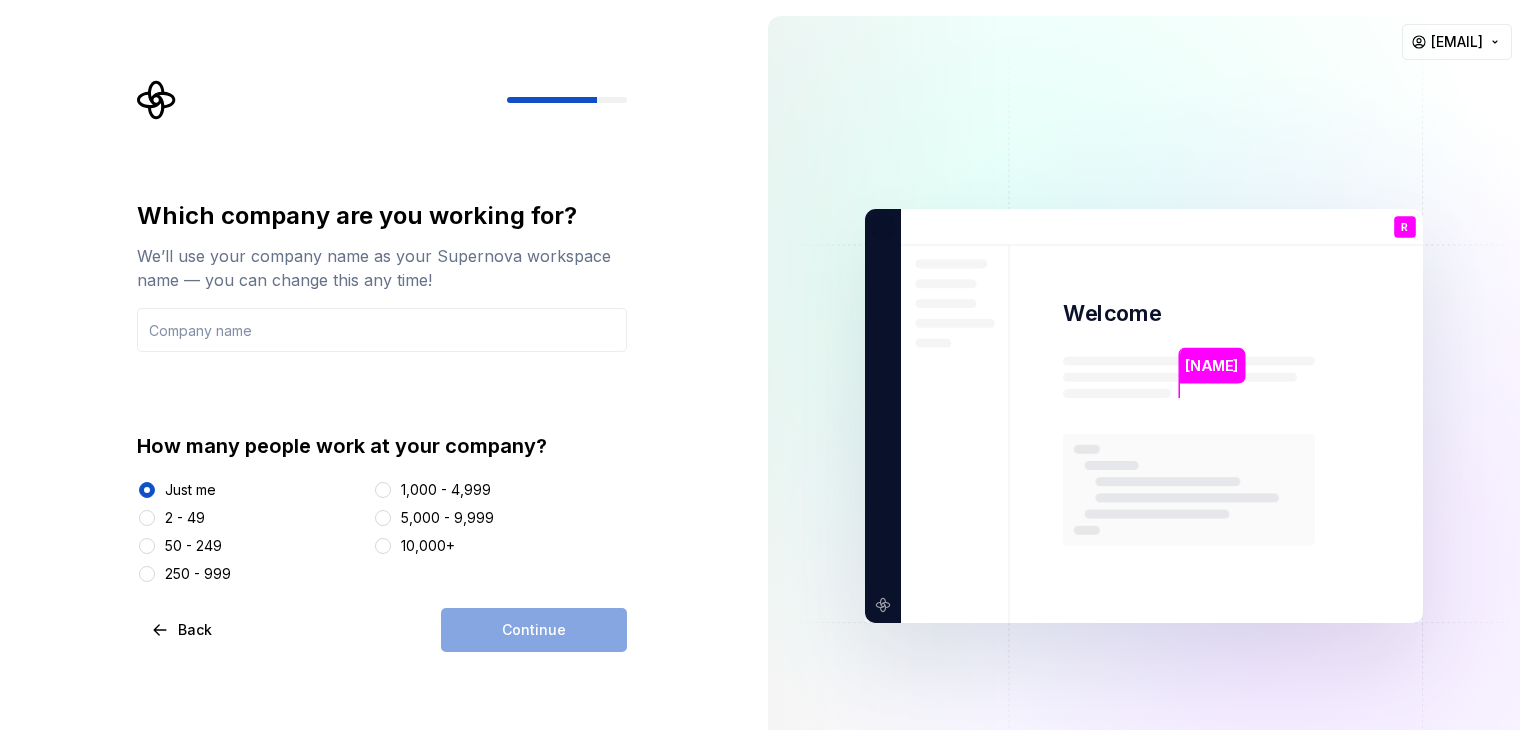 click on "Continue" at bounding box center (534, 630) 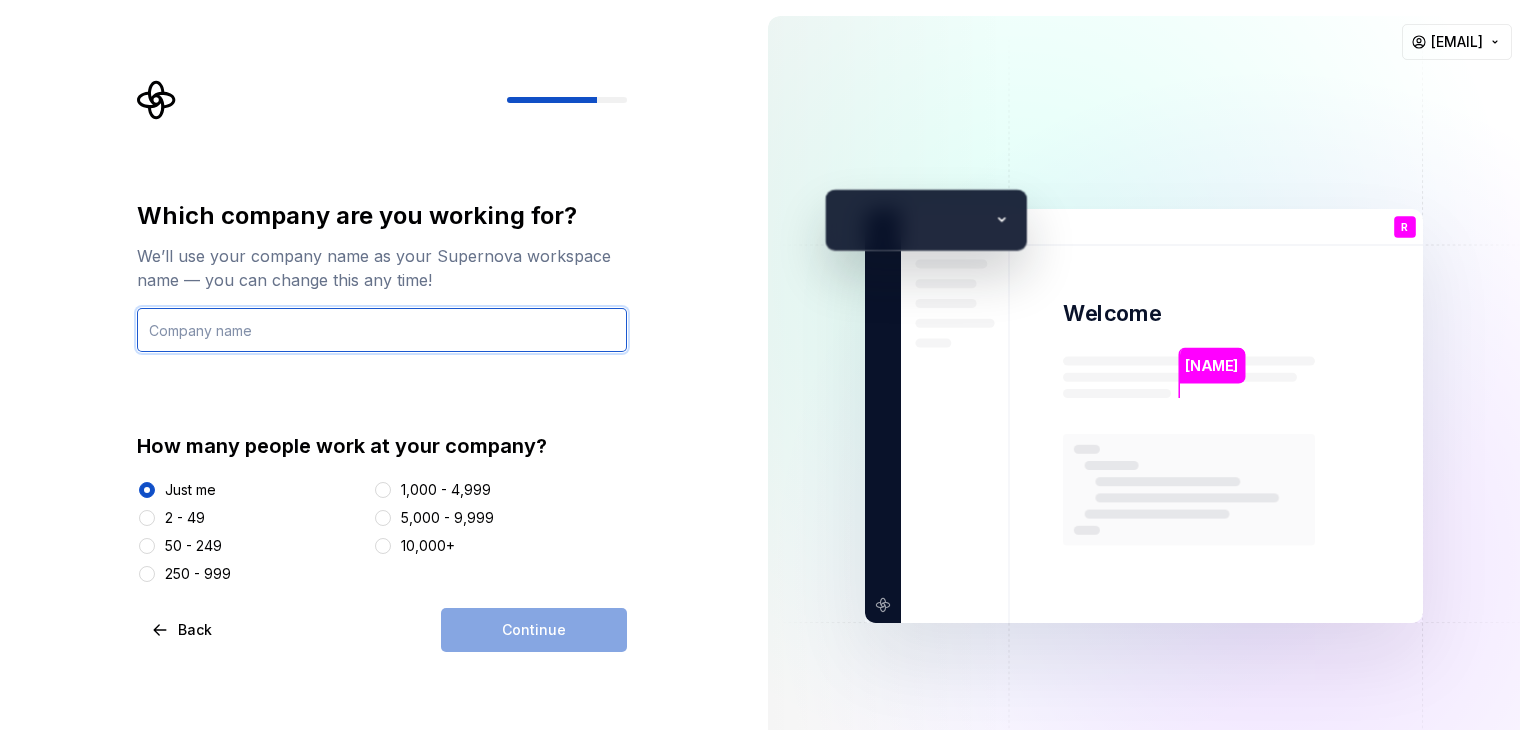click at bounding box center (382, 330) 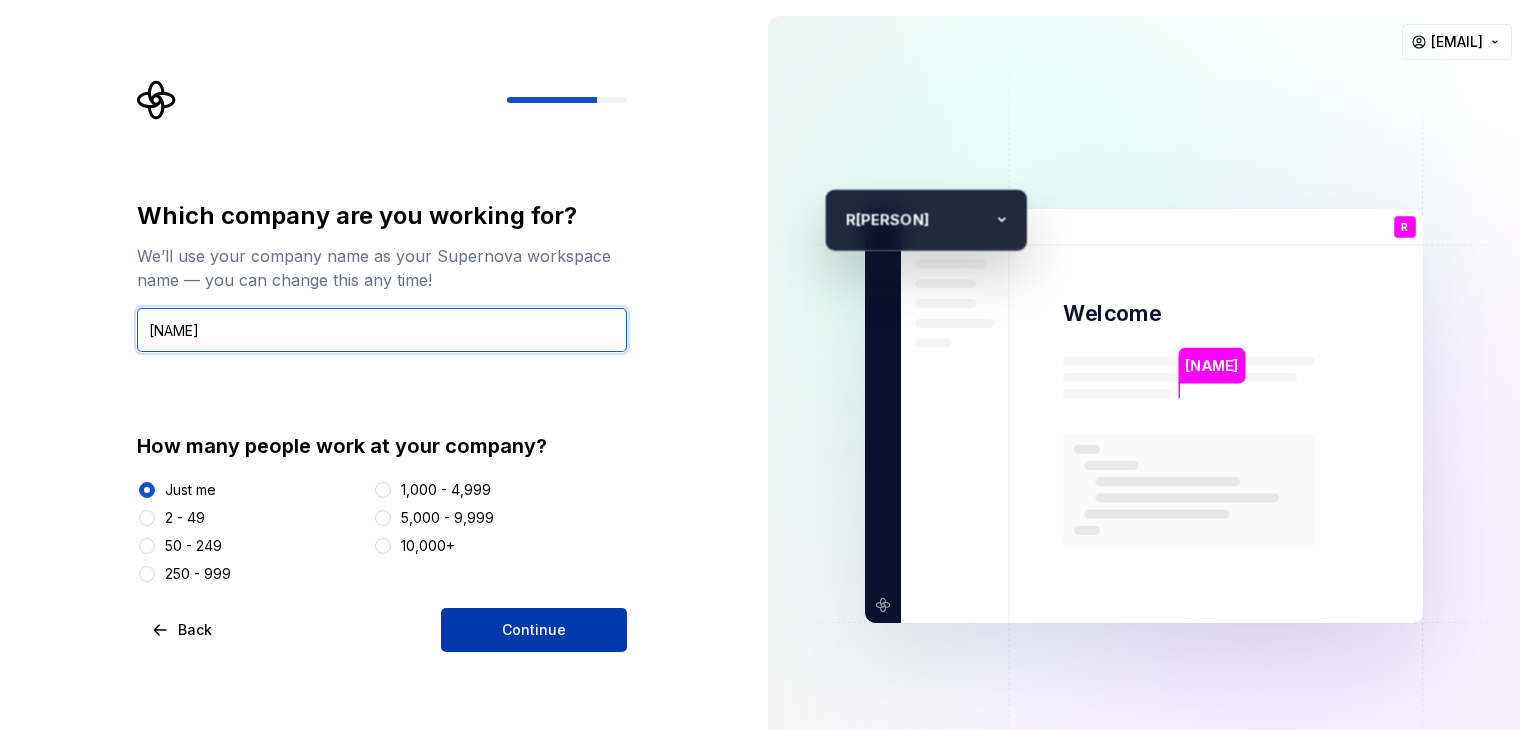 type on "[NAME]" 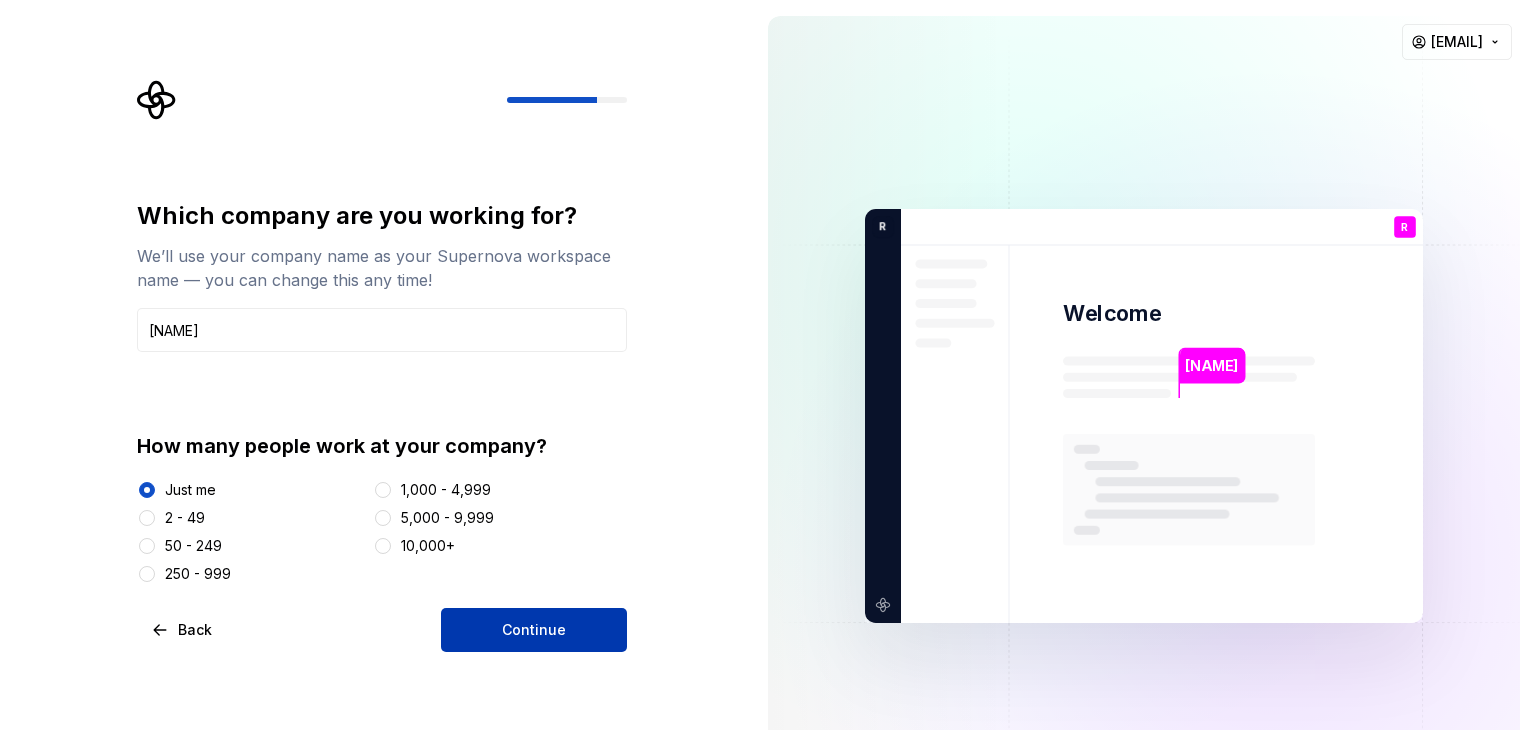 click on "Continue" at bounding box center (534, 630) 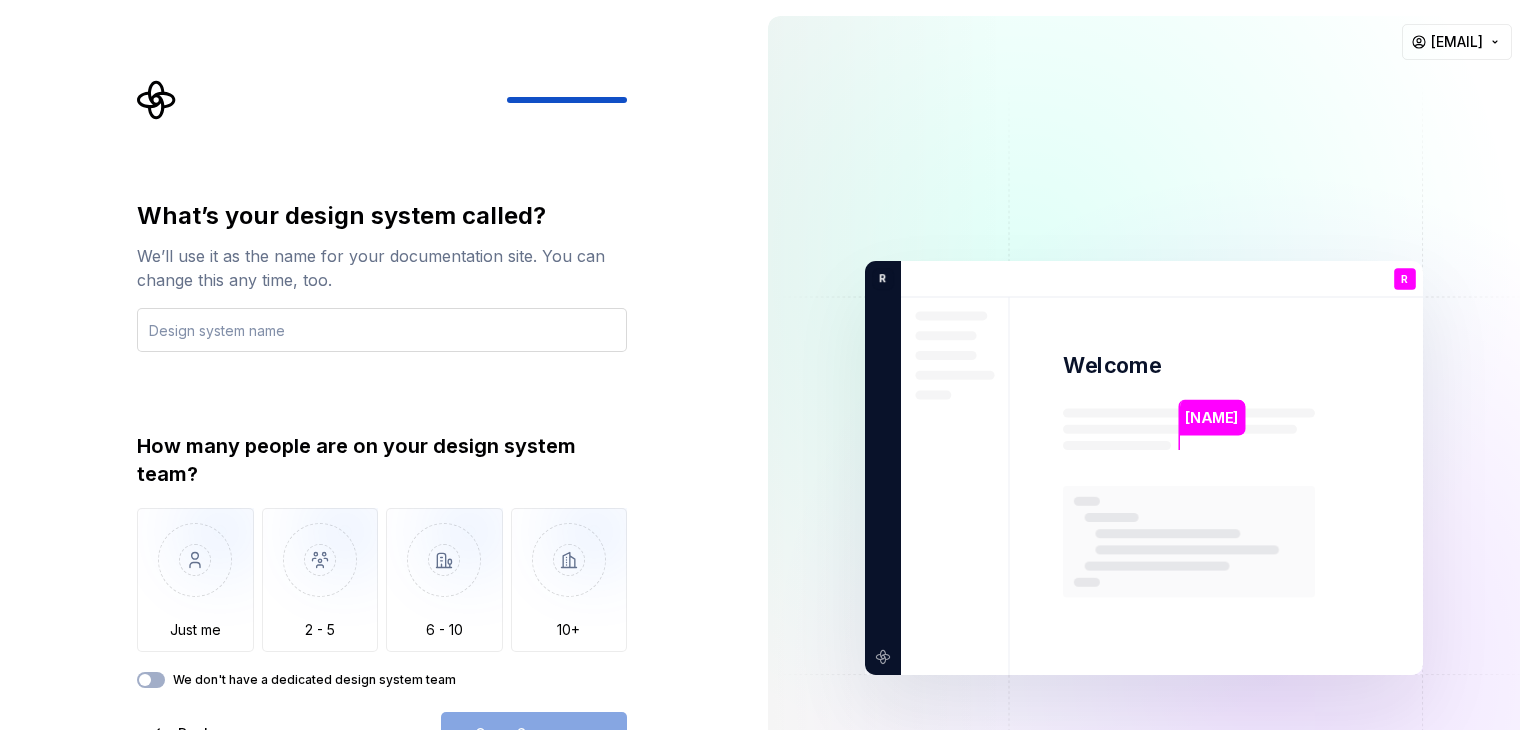 click at bounding box center [382, 330] 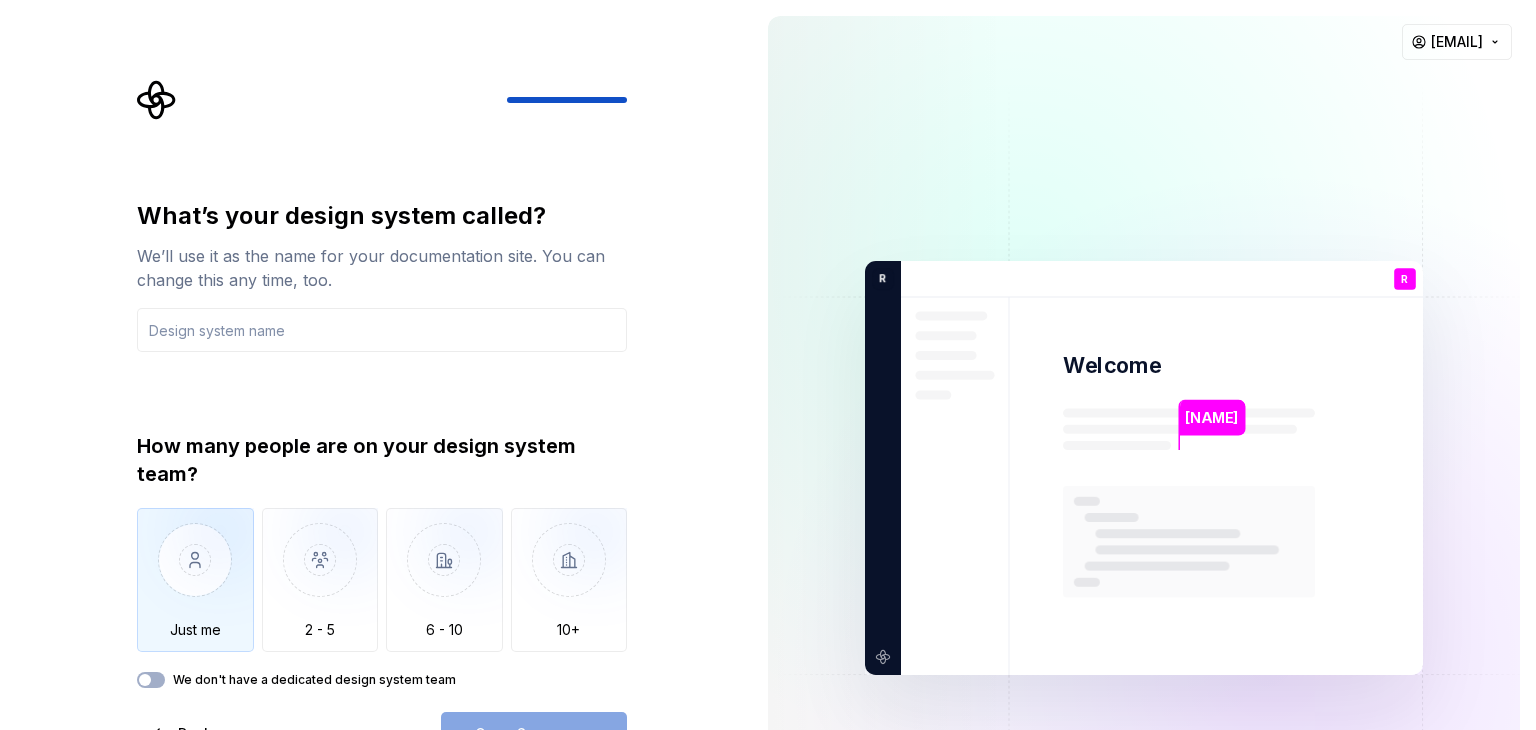 click at bounding box center [195, 575] 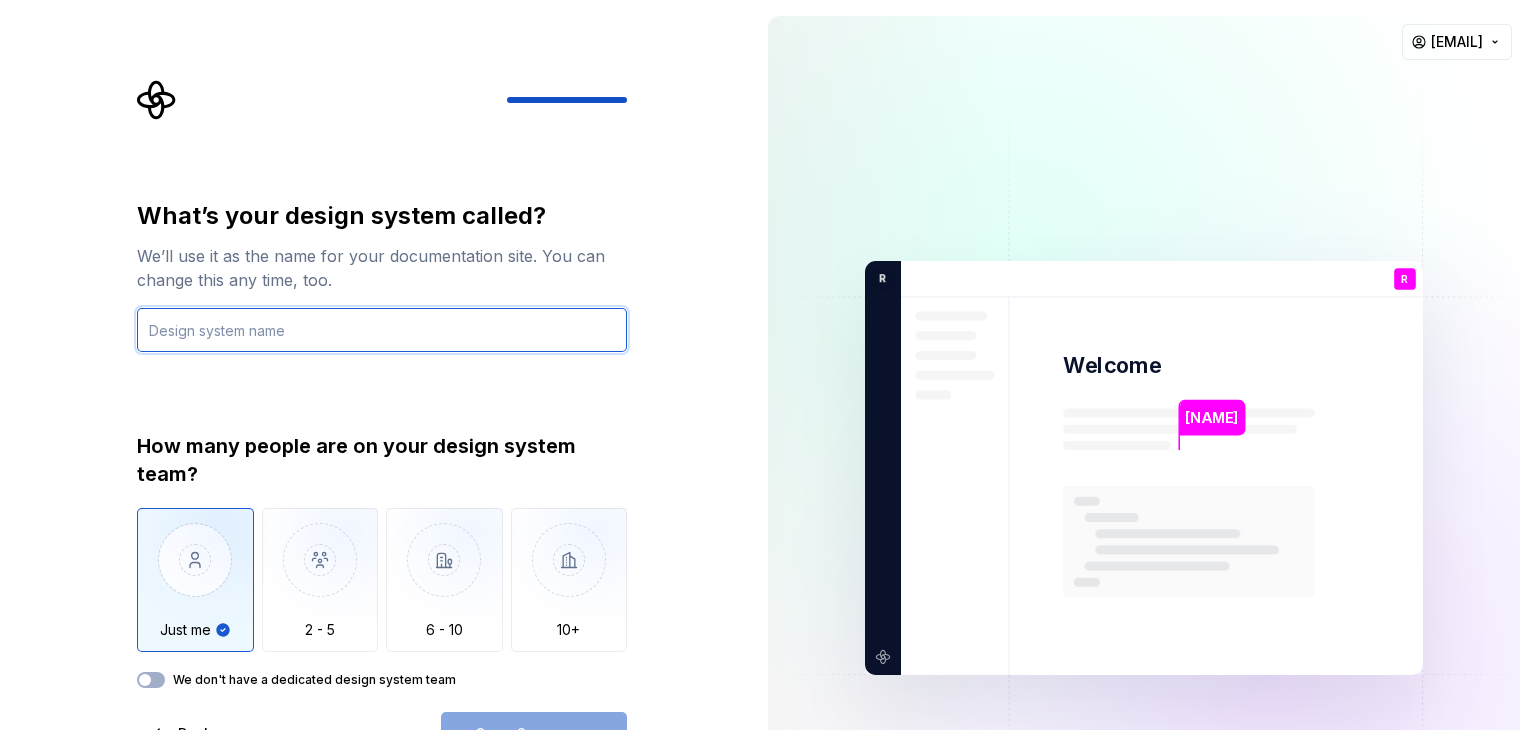 click at bounding box center (382, 330) 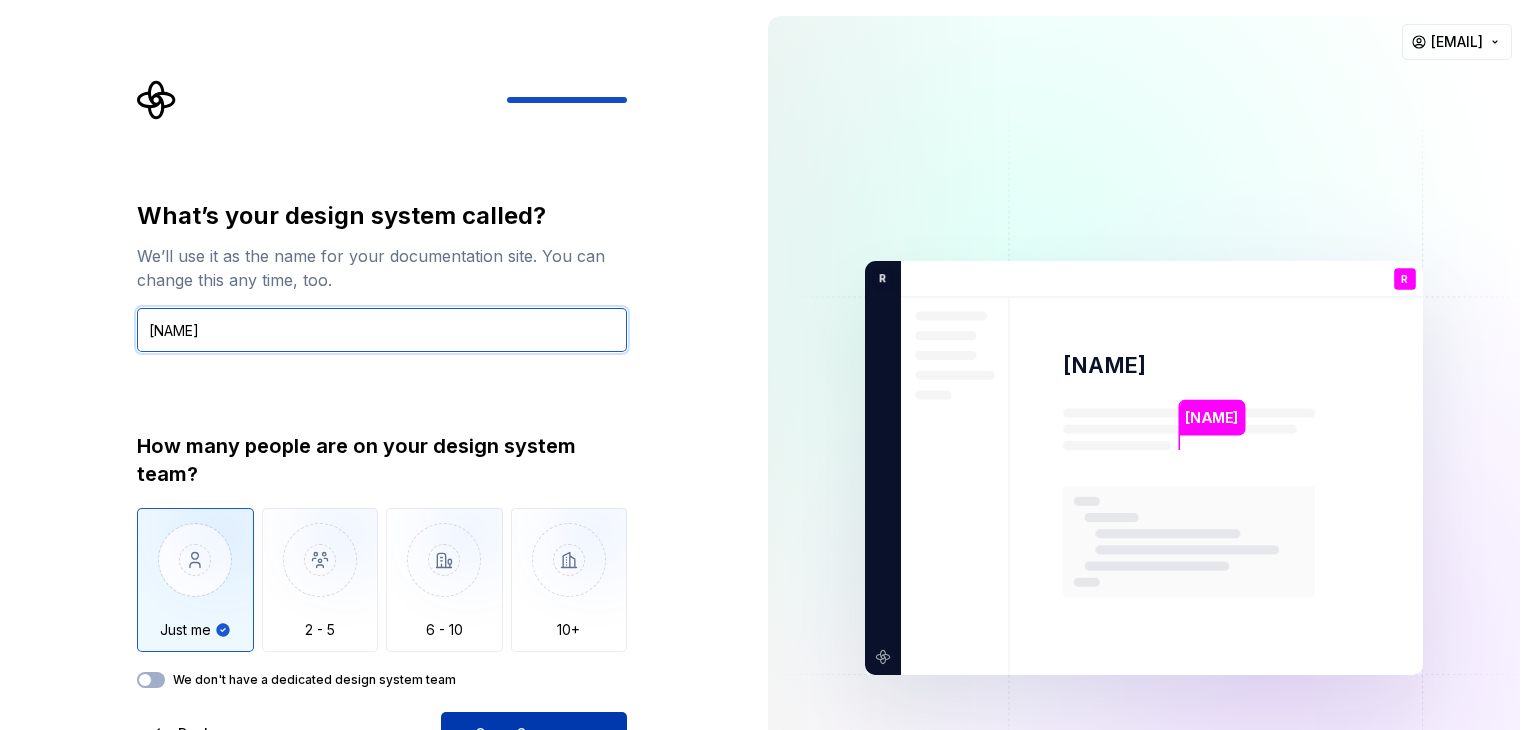 type on "[NAME]" 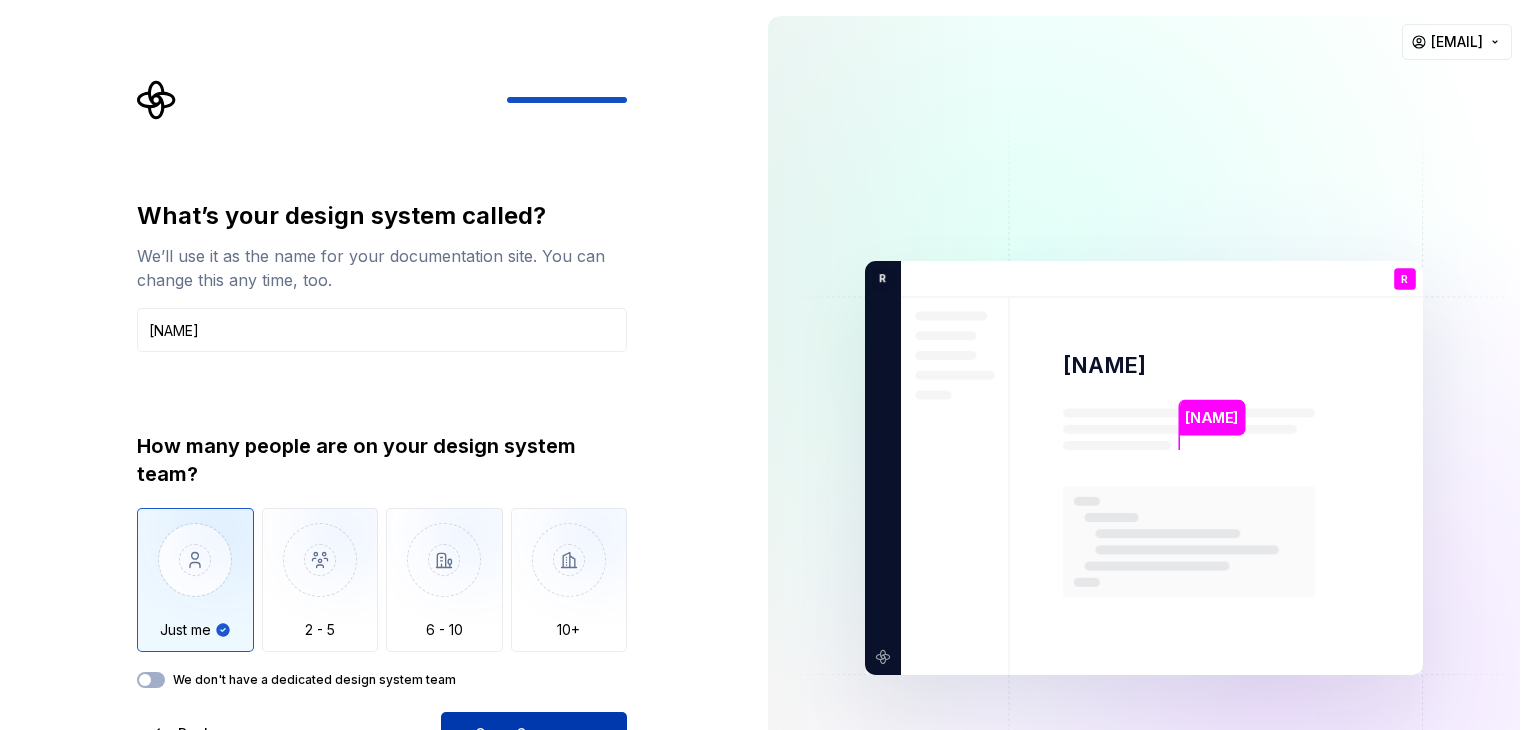 click on "Open Supernova" at bounding box center (534, 734) 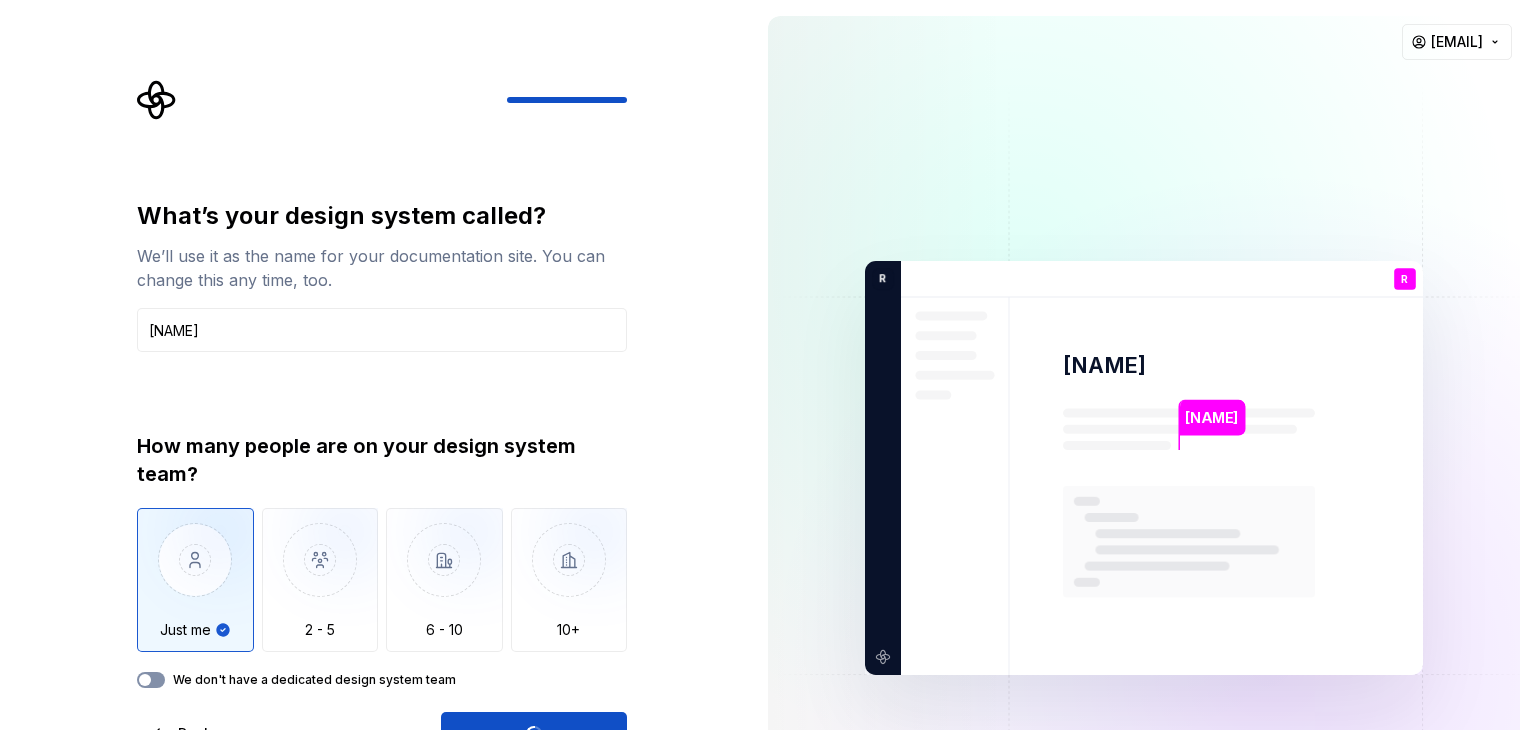 click on "We don't have a dedicated design system team" at bounding box center [151, 680] 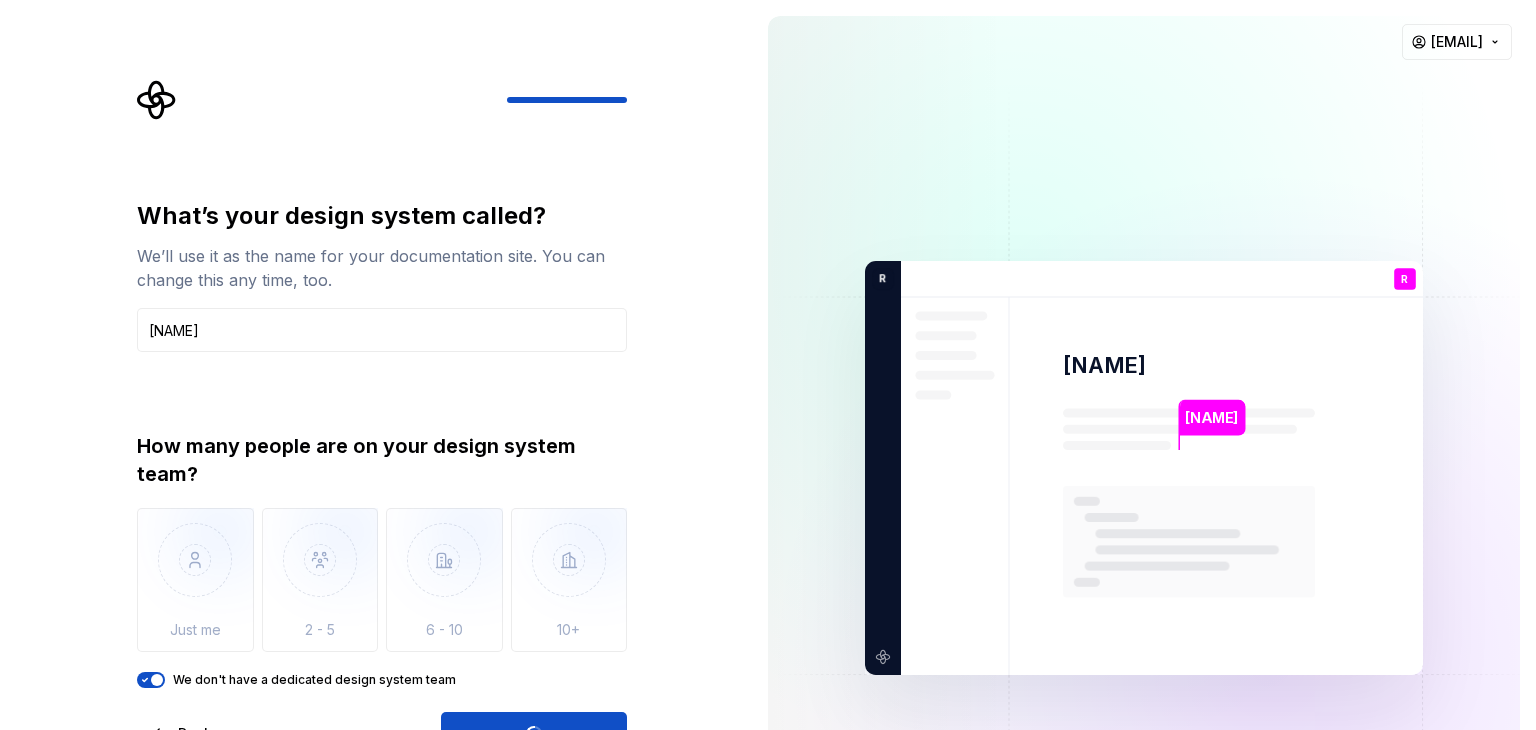 click at bounding box center [157, 680] 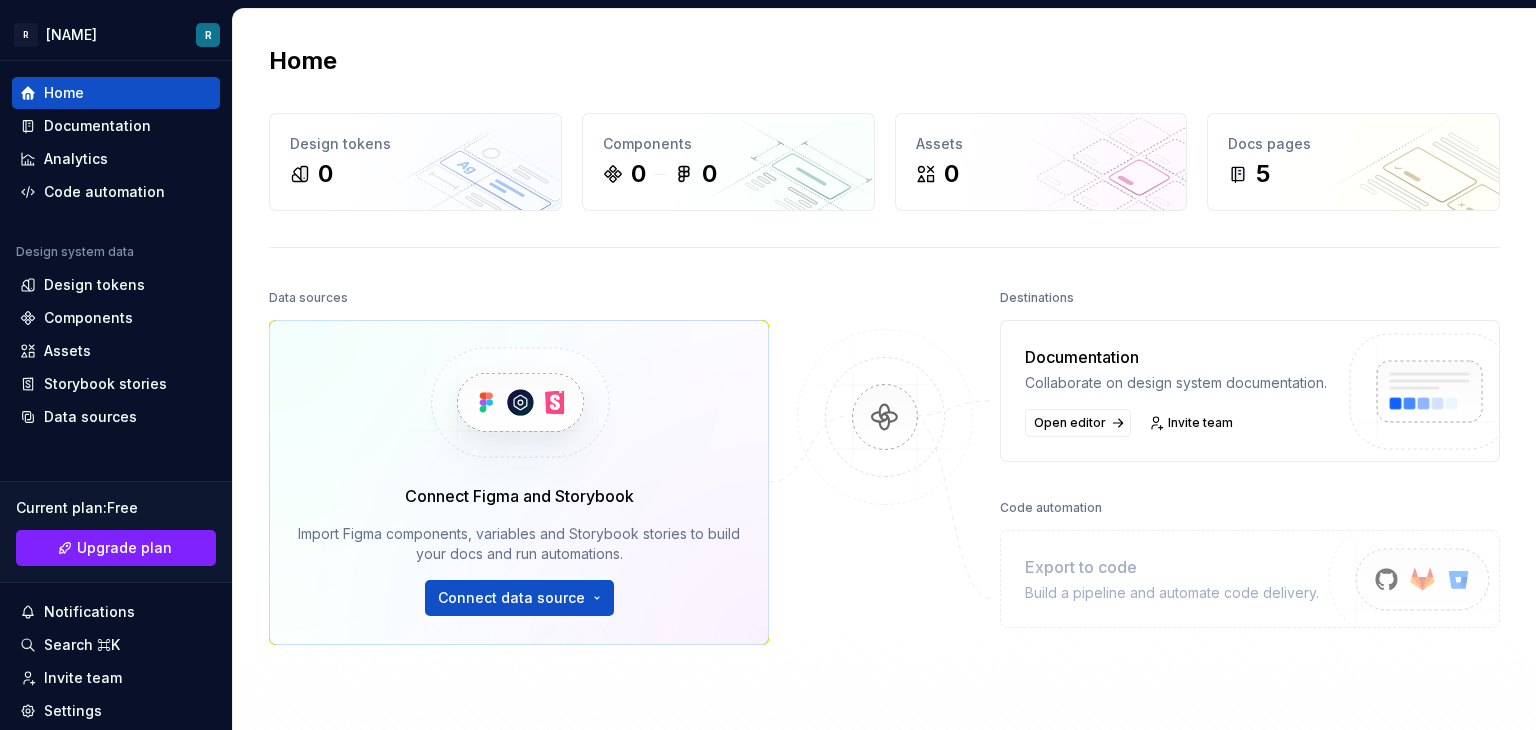 click at bounding box center (519, 402) 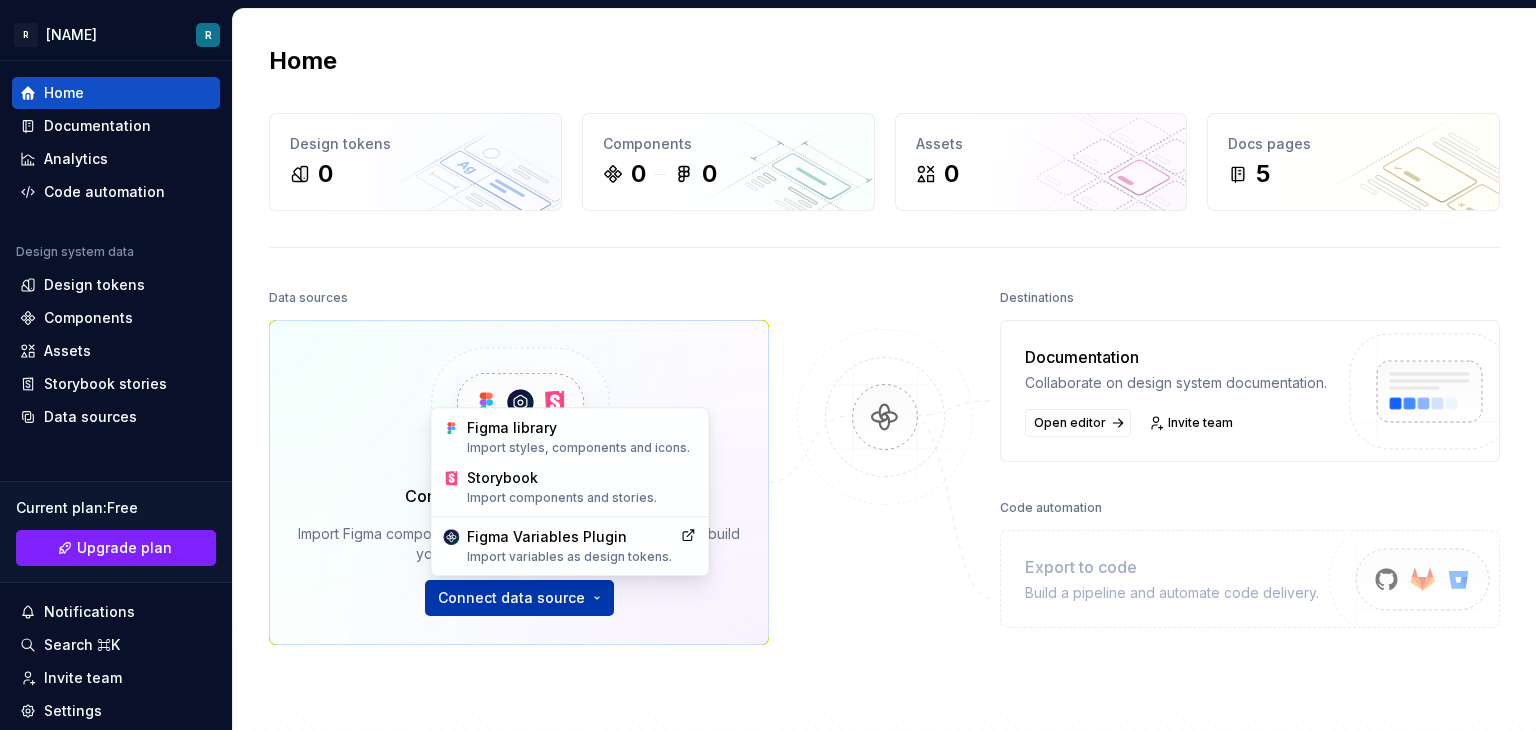 click on "R [NAME] R Home Documentation Analytics Code automation Design system data Design tokens Components Assets Storybook stories Data sources Current plan :  Free Upgrade plan Notifications Search ⌘K Invite team Settings Contact support Help Home Design tokens 0 Components 0 0 Assets 0 Docs pages 5 Data sources Connect Figma and Storybook Import Figma components, variables and Storybook stories to build your docs and run automations. Connect data source Destinations Documentation Collaborate on design system documentation. Open editor Invite team Code automation Export to code Build a pipeline and automate code delivery. Product documentation Learn how to build, manage and maintain design systems in smarter ways. Developer documentation Start delivering your design choices to your codebases right away. Join our Slack community Connect and learn with other design system practitioners.   Figma library Import styles, components and icons. Storybook Import components and stories. Figma Variables Plugin" at bounding box center [768, 365] 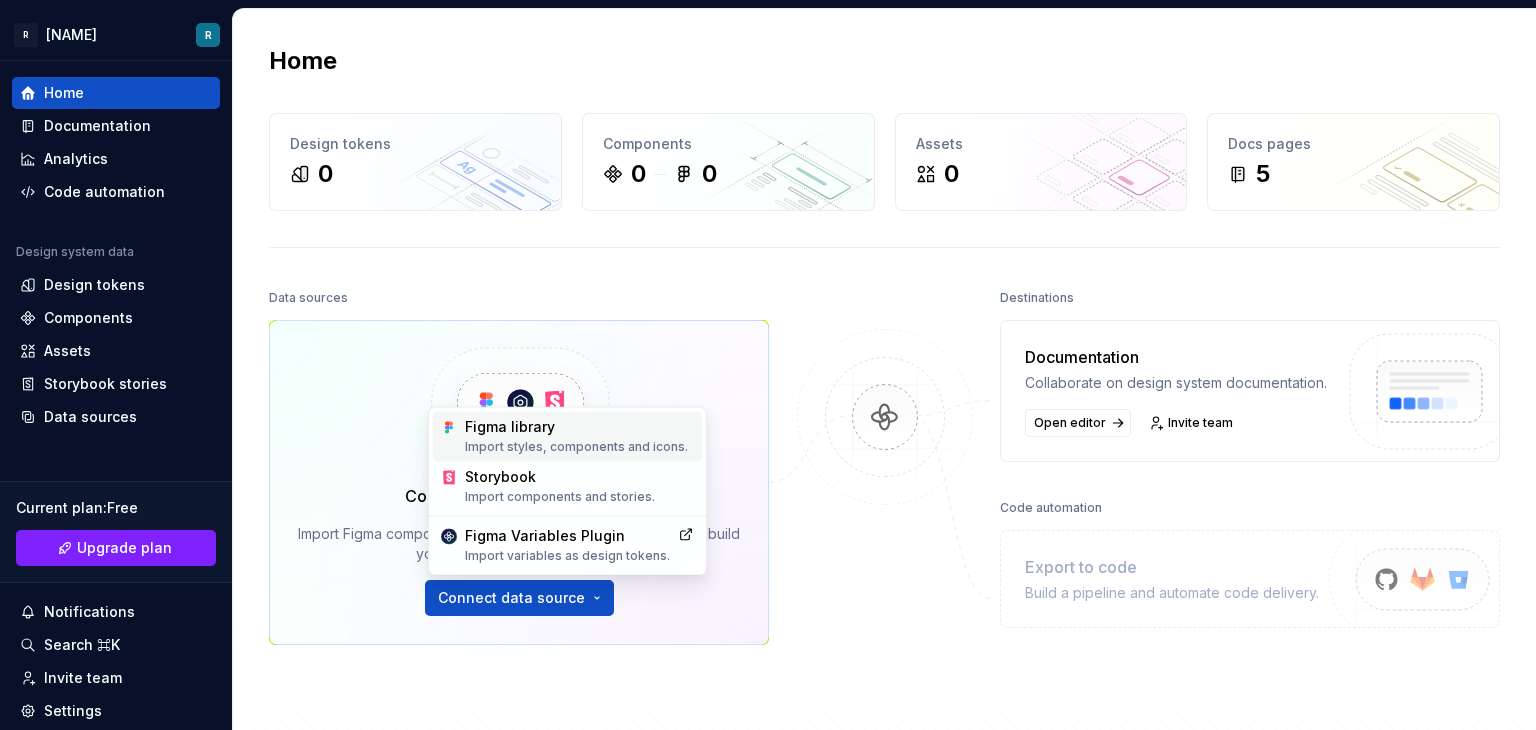 click on "Figma library Import styles, components and icons." at bounding box center (579, 436) 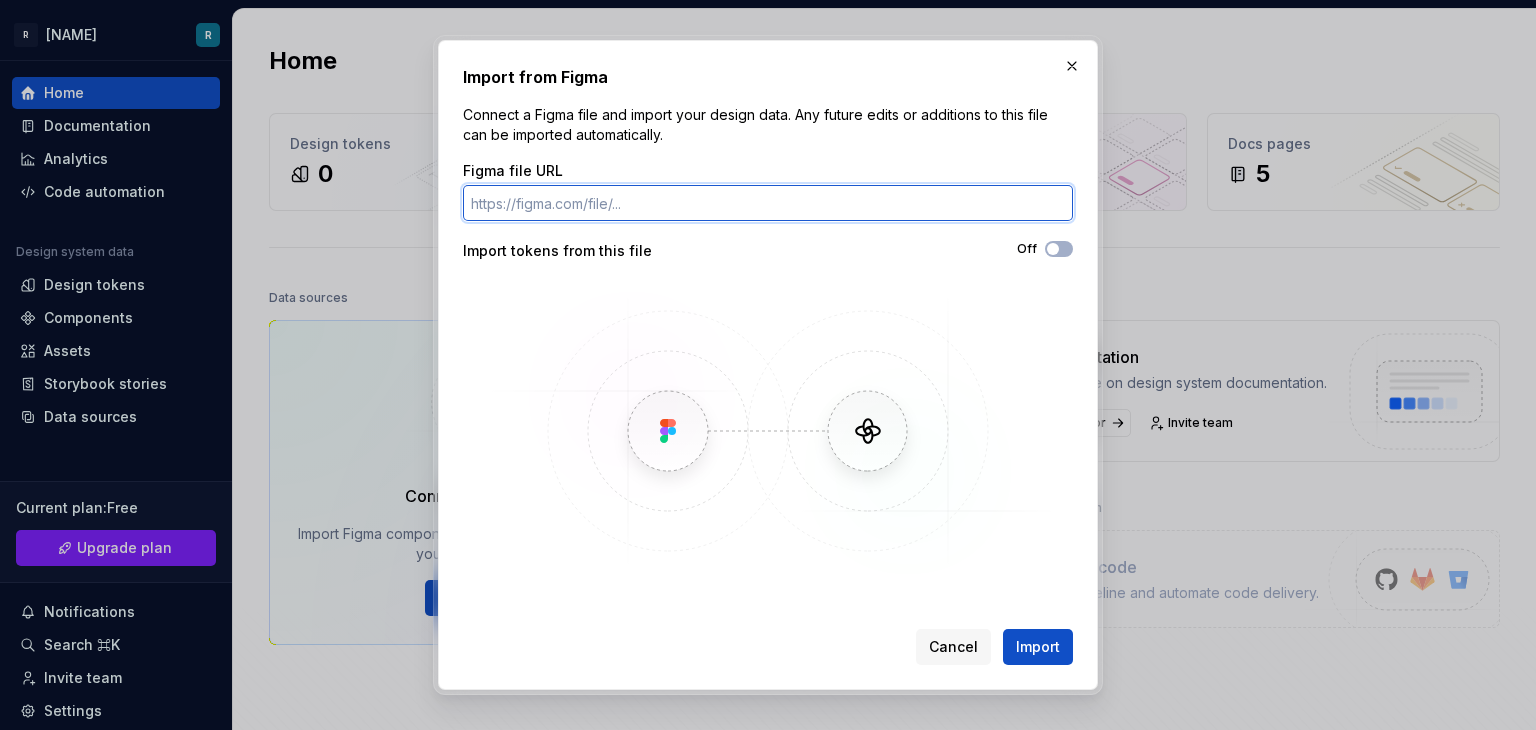 paste on "https://www.figma.com/design/4osJASYJ9BlqNLLQeVvg3S/OQIC-_-Responsive-Mobile-View?node-id=151-358&t=z9meDukG0dB4tBBA-0" 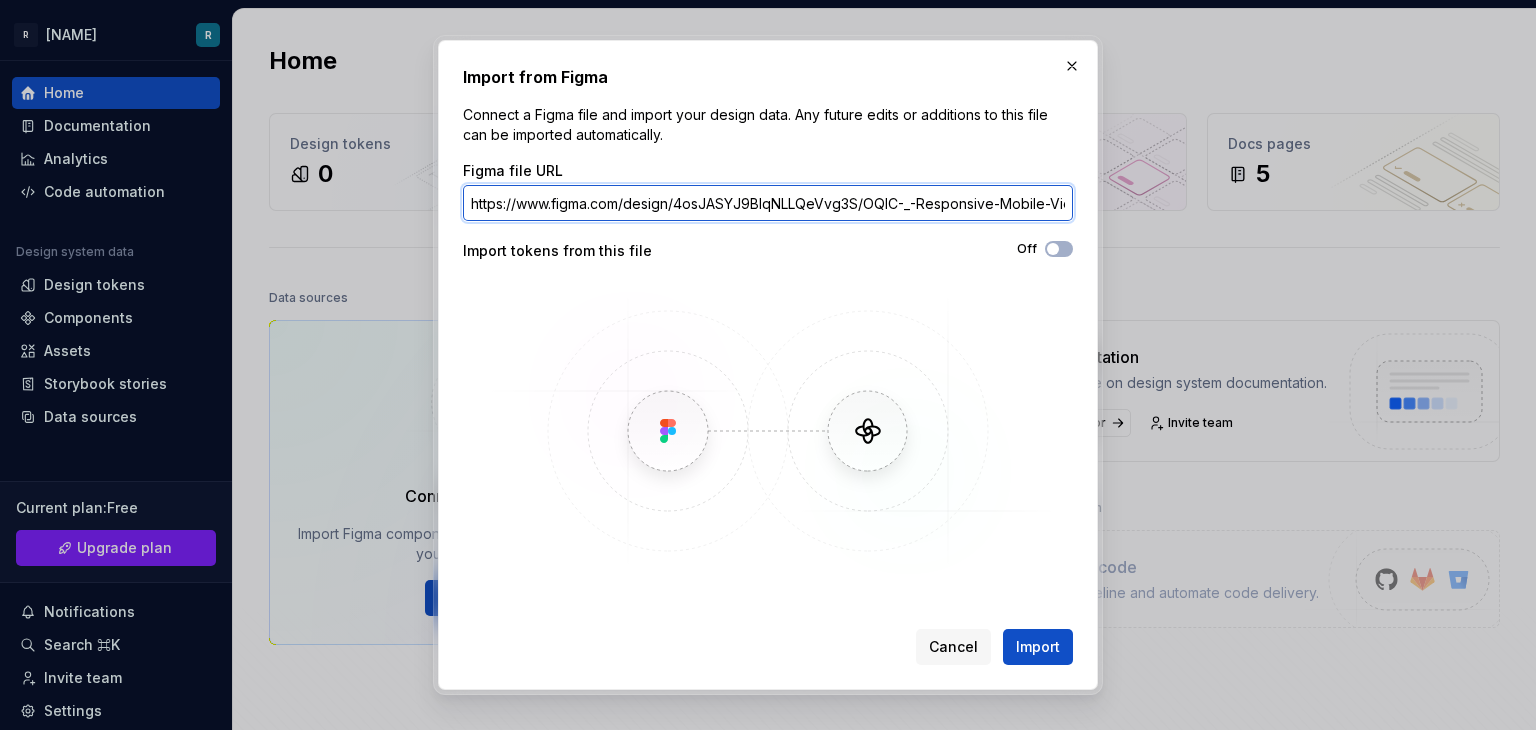 click on "https://www.figma.com/design/4osJASYJ9BlqNLLQeVvg3S/OQIC-_-Responsive-Mobile-View?node-id=151-358&t=z9meDukG0dB4tBBA-0" at bounding box center [768, 203] 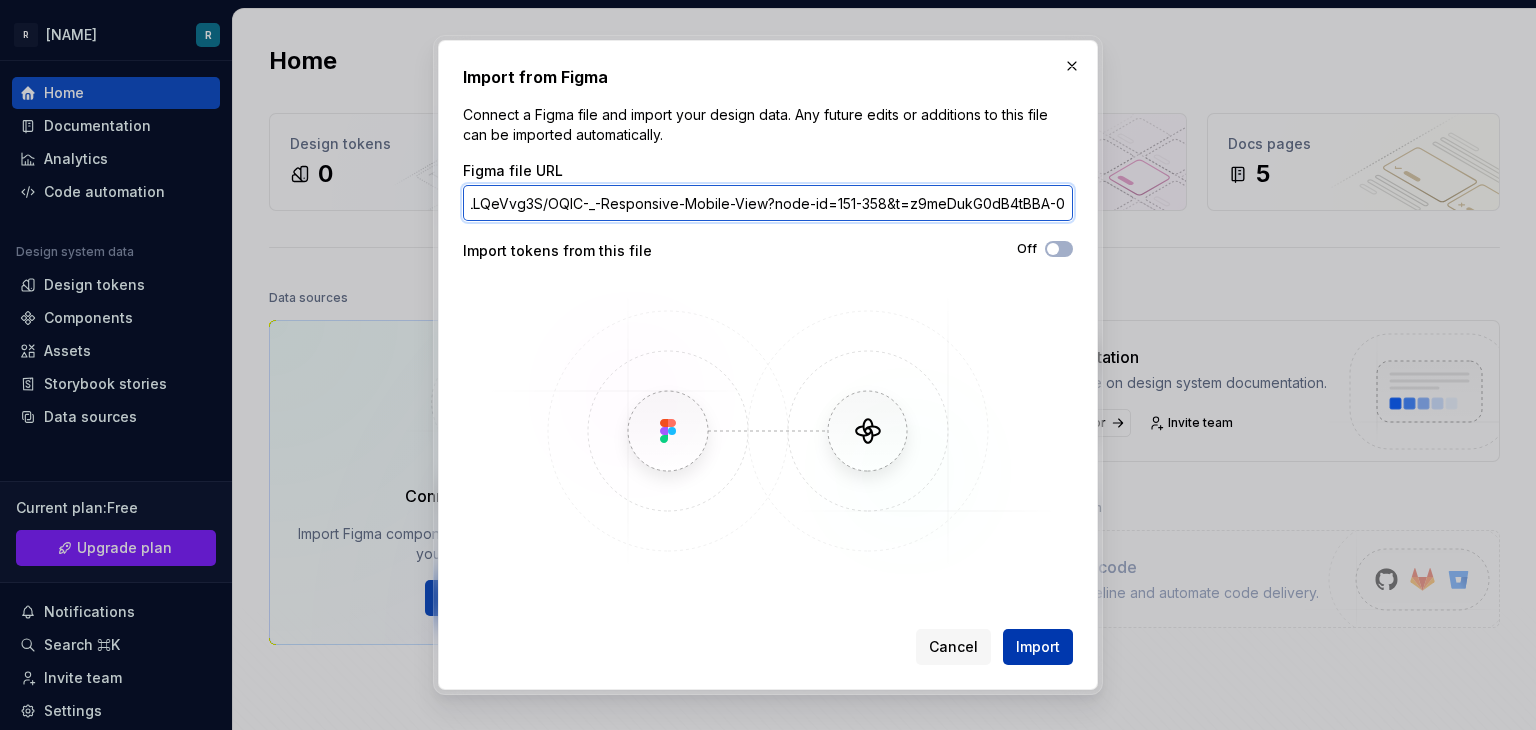type on "https://www.figma.com/design/4osJASYJ9BlqNLLQeVvg3S/OQIC-_-Responsive-Mobile-View?node-id=151-358&t=z9meDukG0dB4tBBA-0" 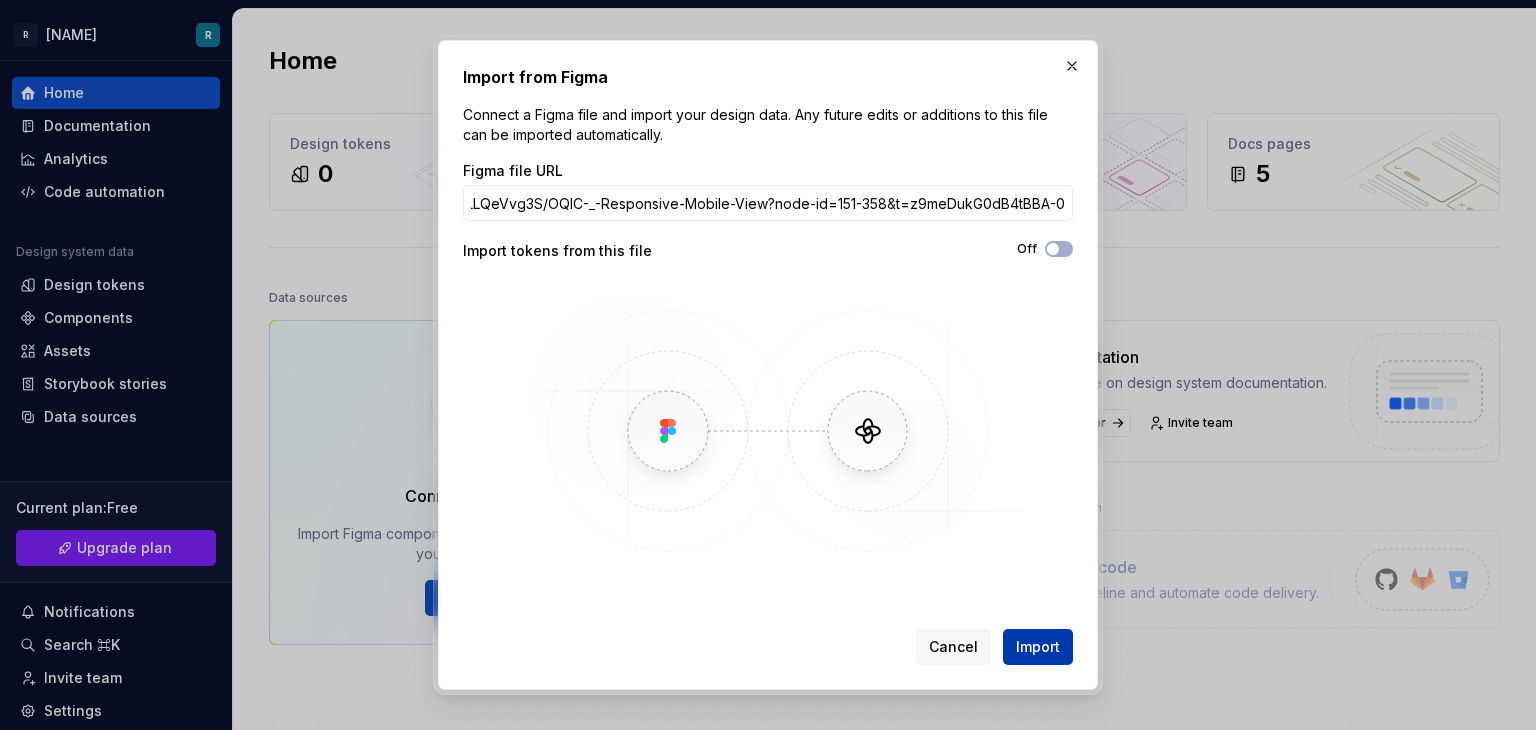 scroll, scrollTop: 0, scrollLeft: 0, axis: both 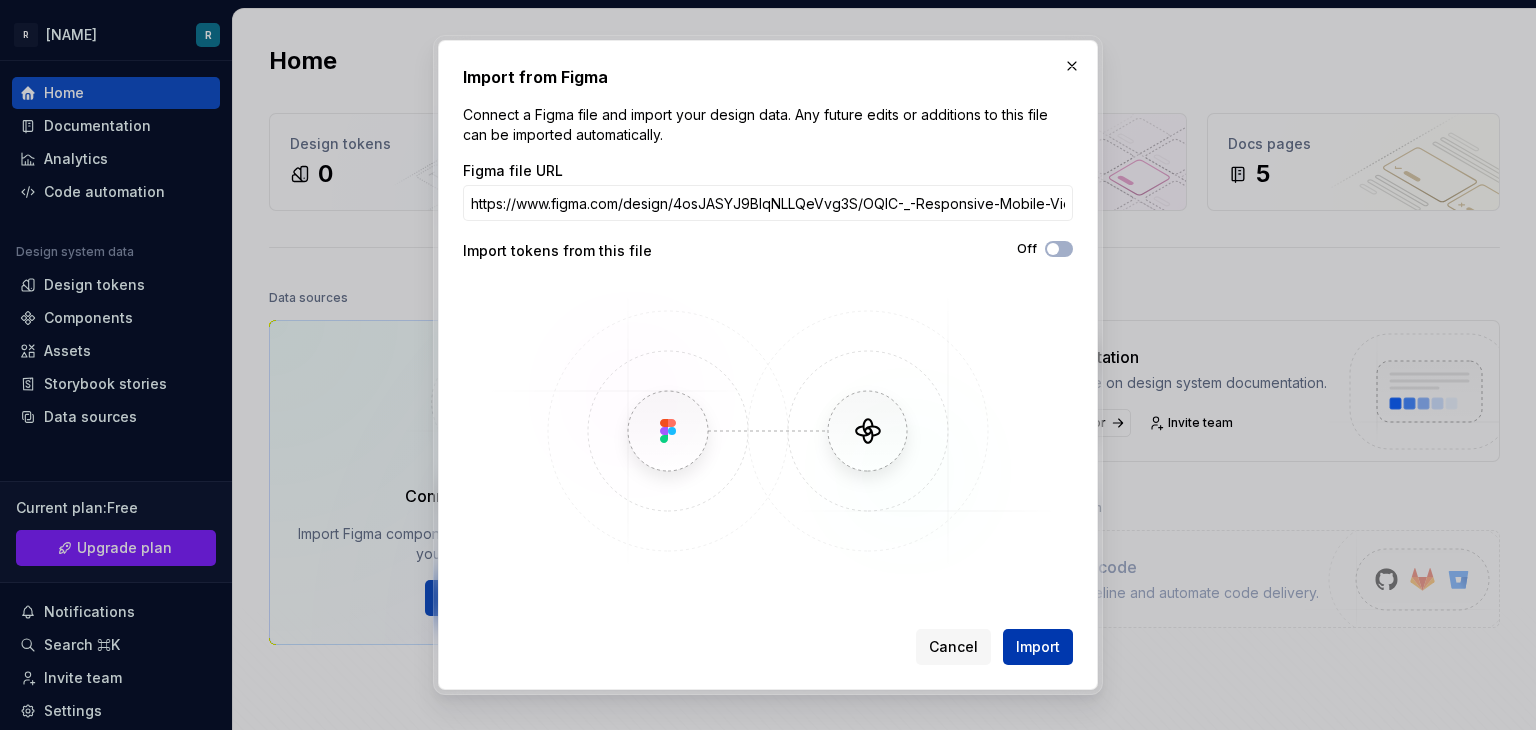 click on "Import" at bounding box center [1038, 647] 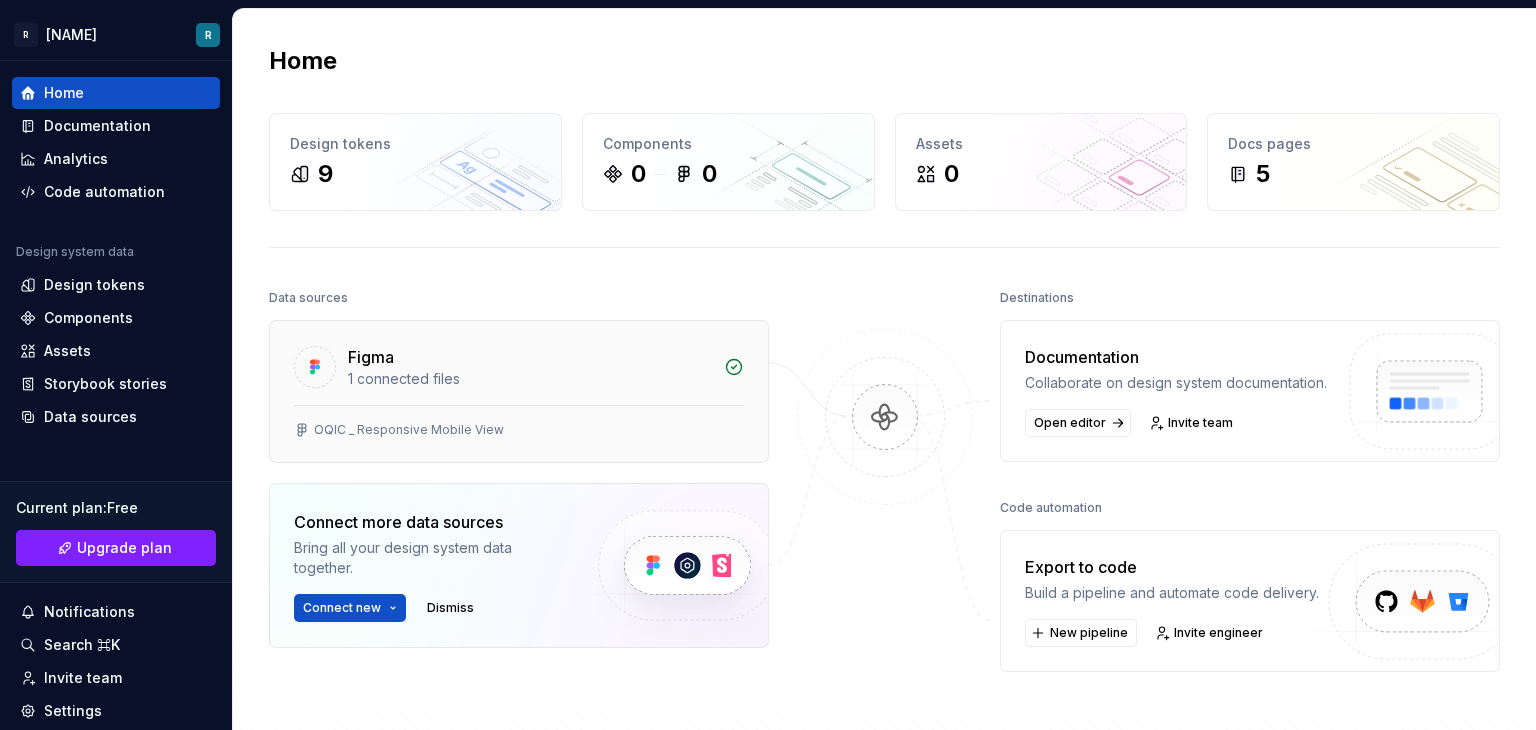 click on "1 connected files" at bounding box center (530, 379) 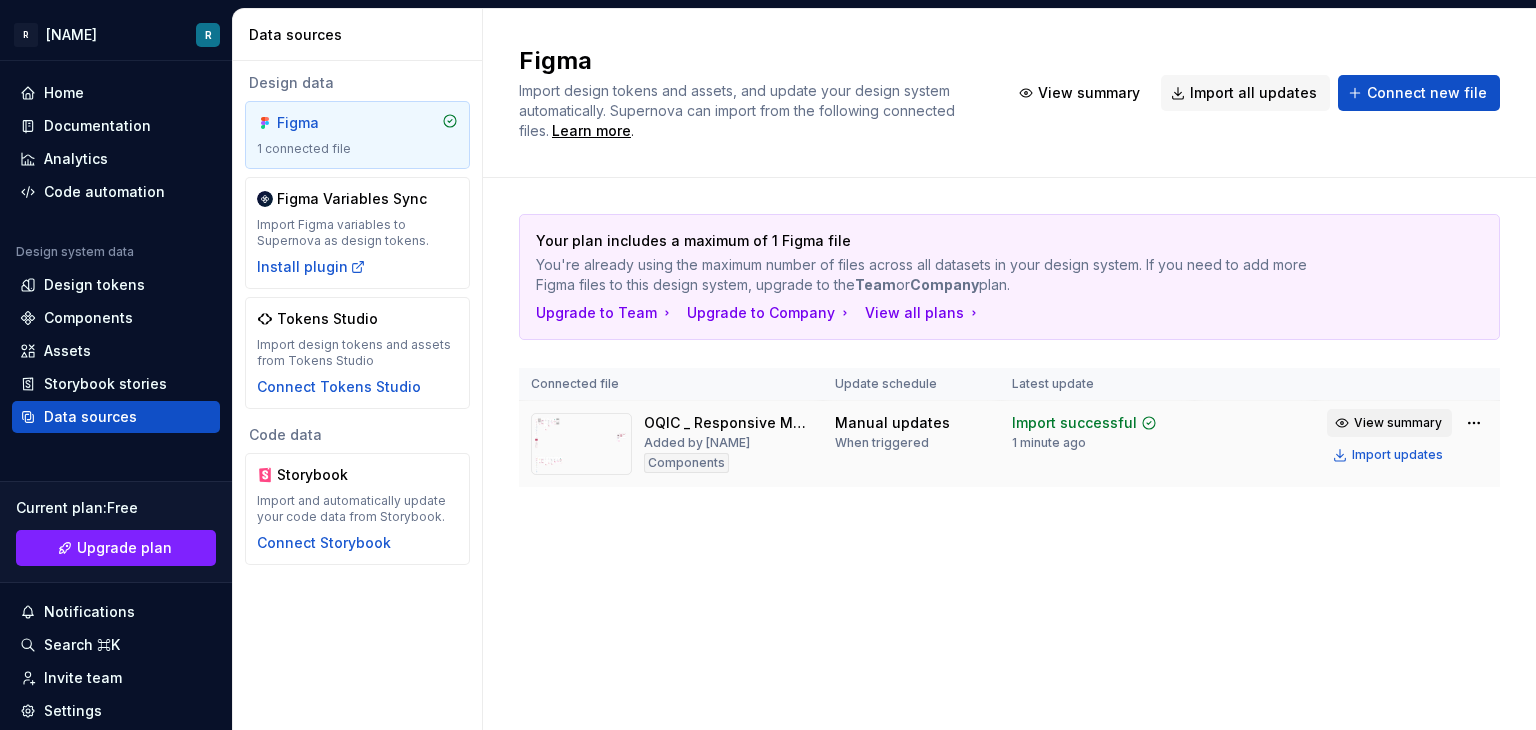 click on "View summary" at bounding box center (1398, 423) 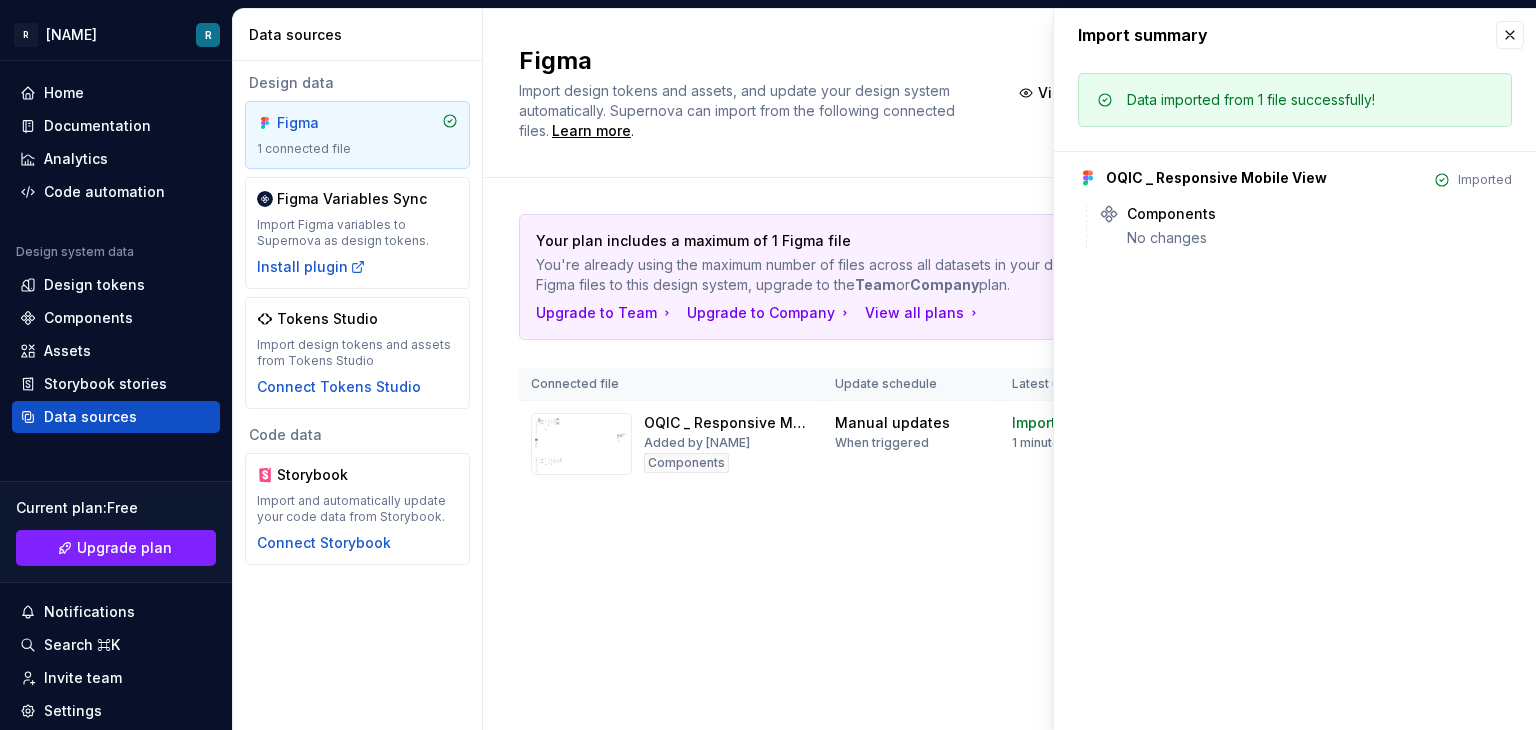 click on "Your plan includes a maximum of 1 Figma file You're already using the maximum number of files across all datasets in your design system. If you need to add more Figma files to this design system, upgrade to the  Team  or  Company  plan. Upgrade to Team Upgrade to Company View all plans Connected file Update schedule Latest update OQIC _ Responsive Mobile View Added by [NAME] Components  Manual updates When triggered Import successful 1 minute ago View summary Import updates" at bounding box center [1009, 370] 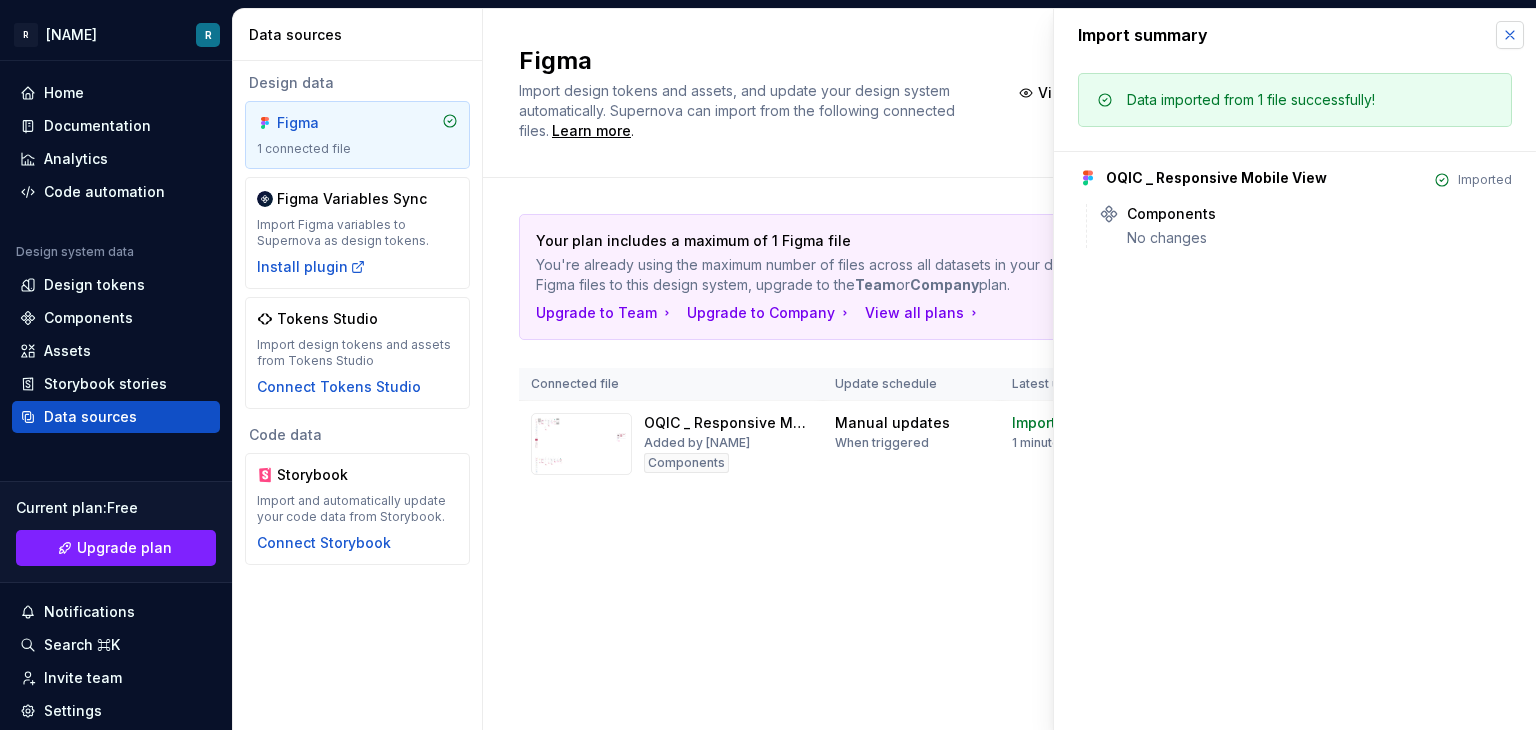 click at bounding box center [1510, 35] 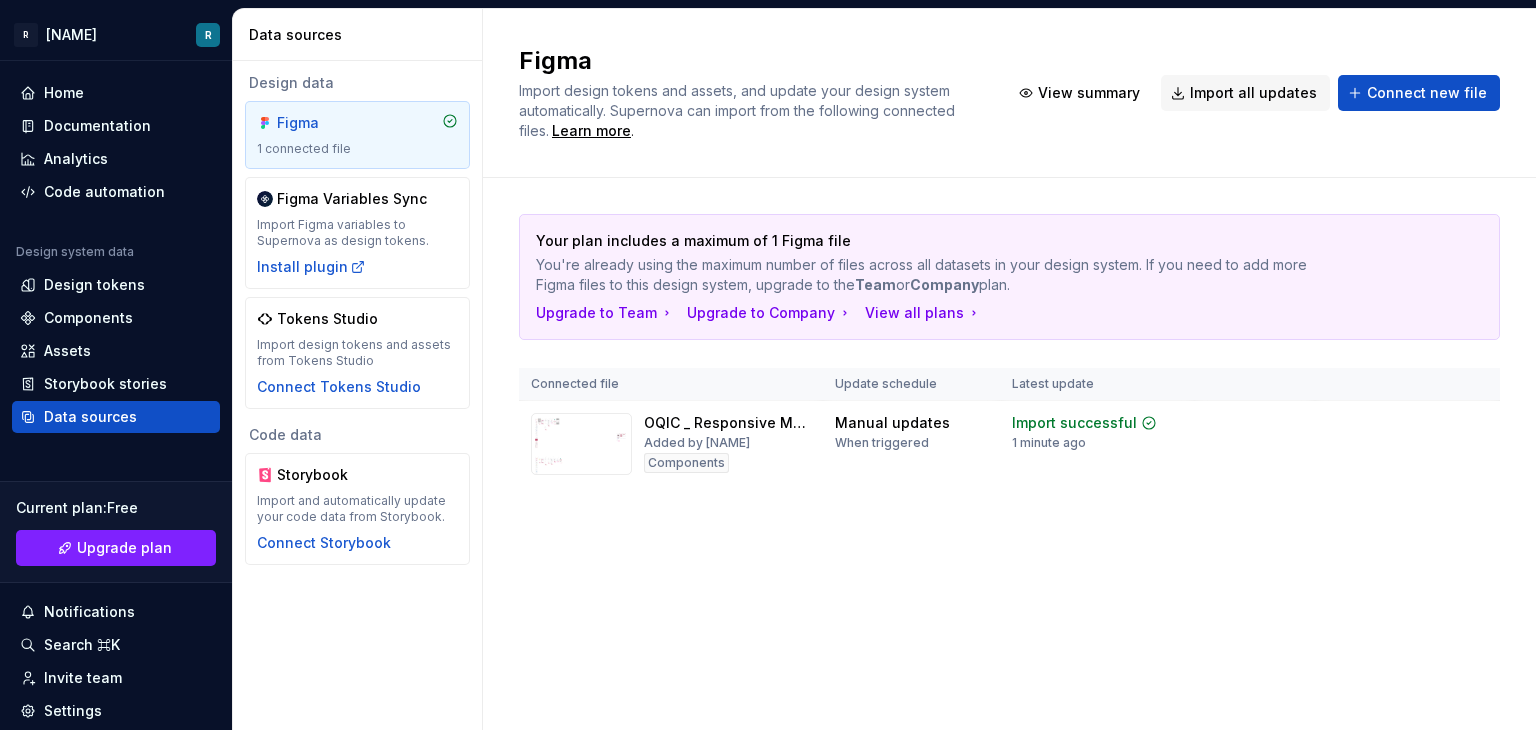 click on "Figma Import design tokens and assets, and update your design system automatically. Supernova can import from the following connected files.   Learn more . View summary Import all updates Connect new file" at bounding box center (1009, 93) 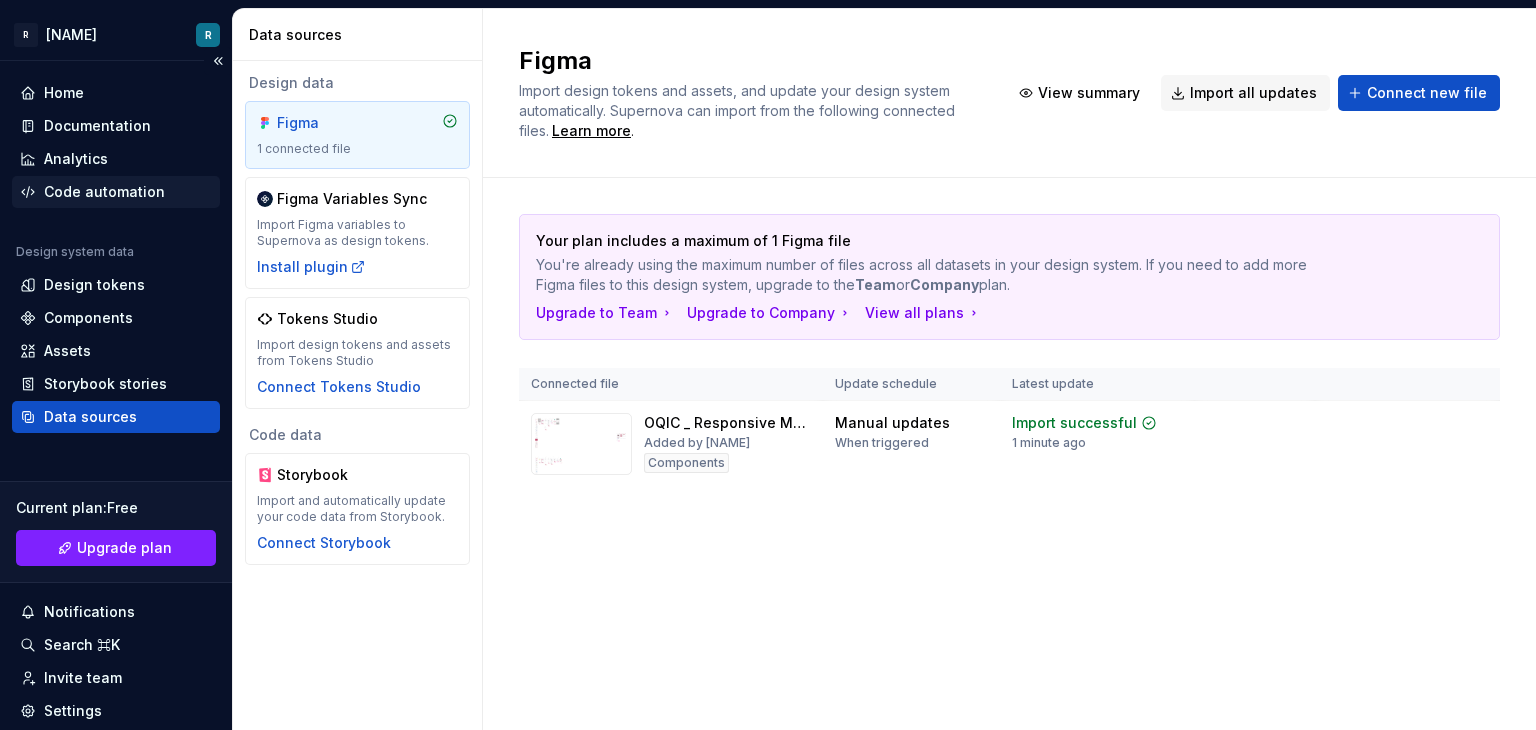 click on "Code automation" at bounding box center [116, 192] 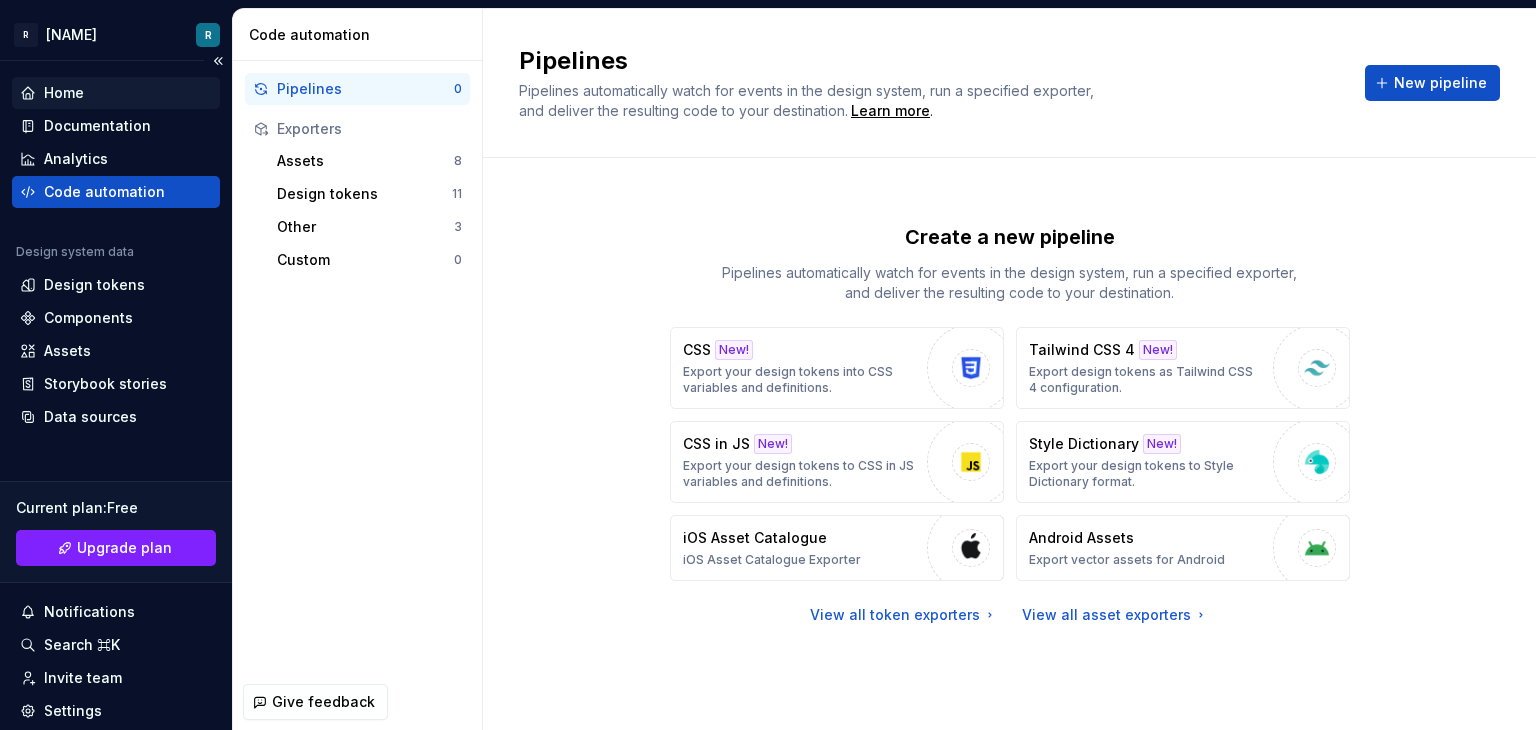 click on "Home" at bounding box center (116, 93) 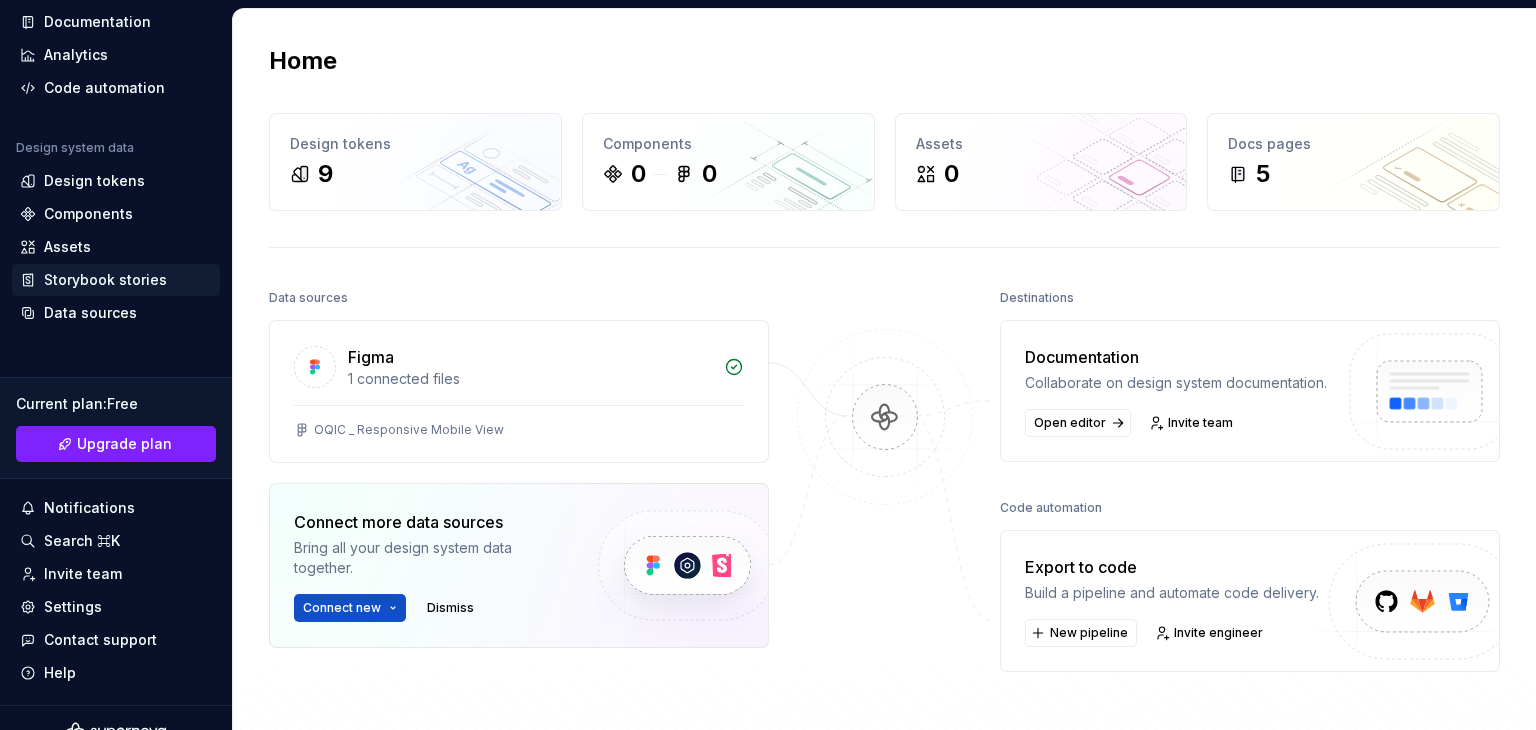 scroll, scrollTop: 0, scrollLeft: 0, axis: both 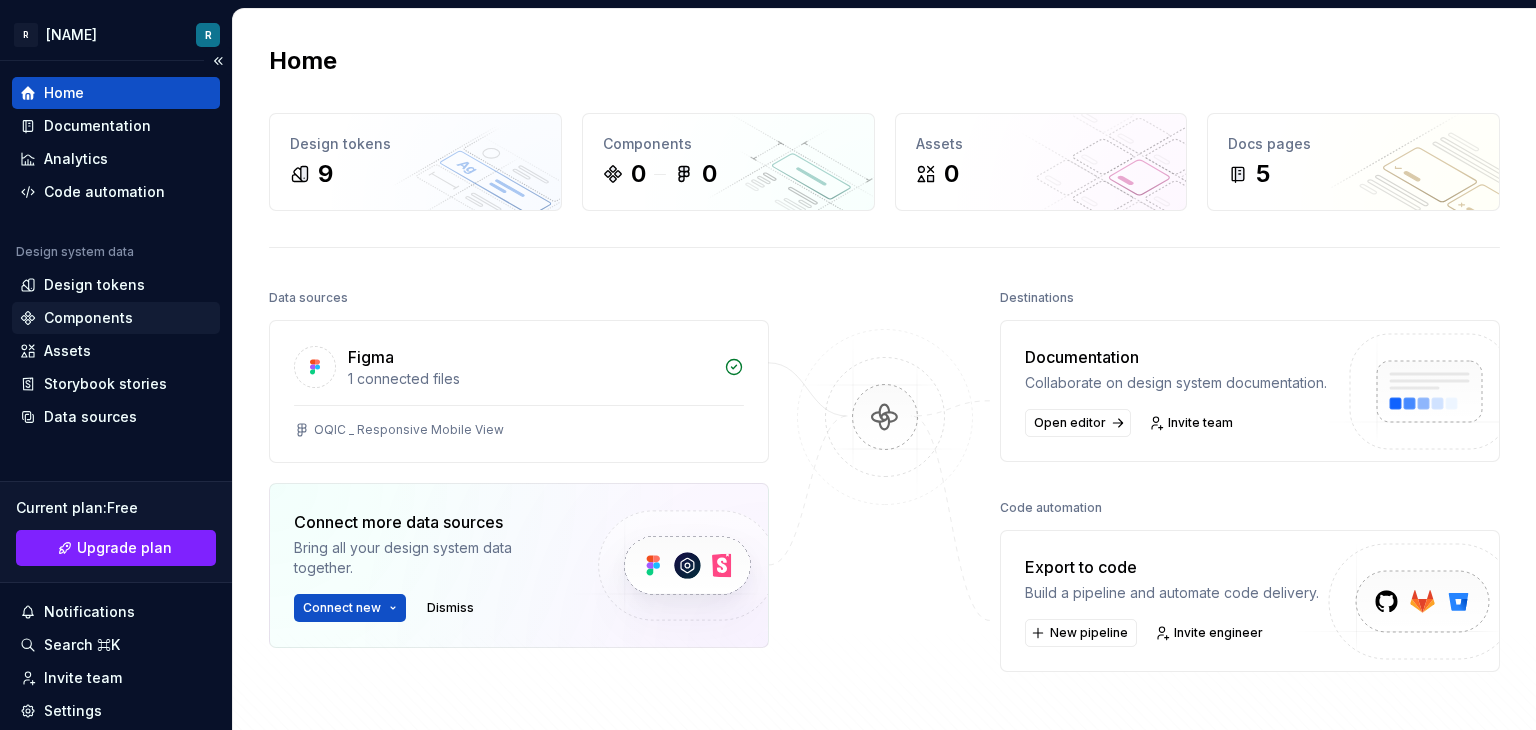 click on "Components" at bounding box center [88, 318] 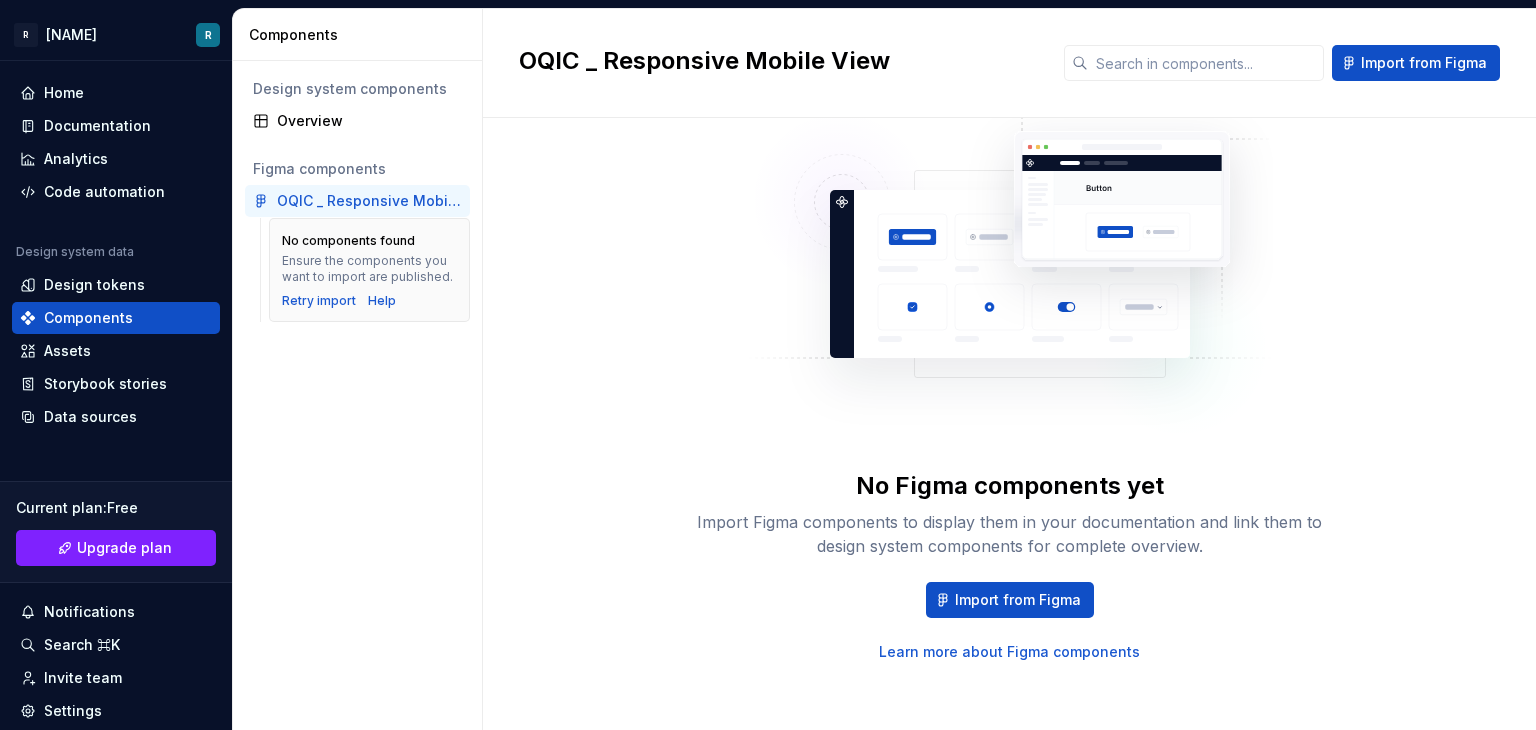 scroll, scrollTop: 104, scrollLeft: 0, axis: vertical 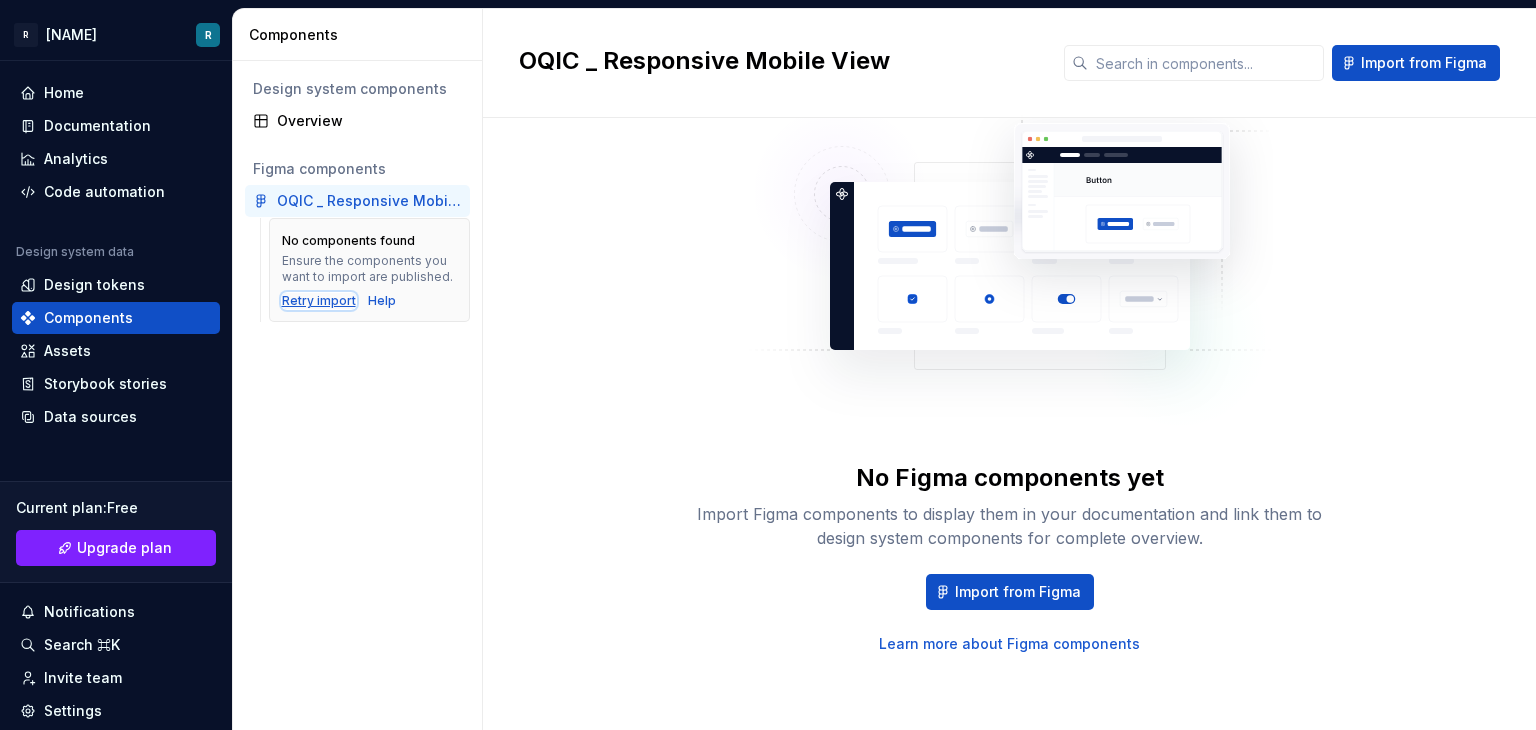 click on "Retry import" at bounding box center [319, 301] 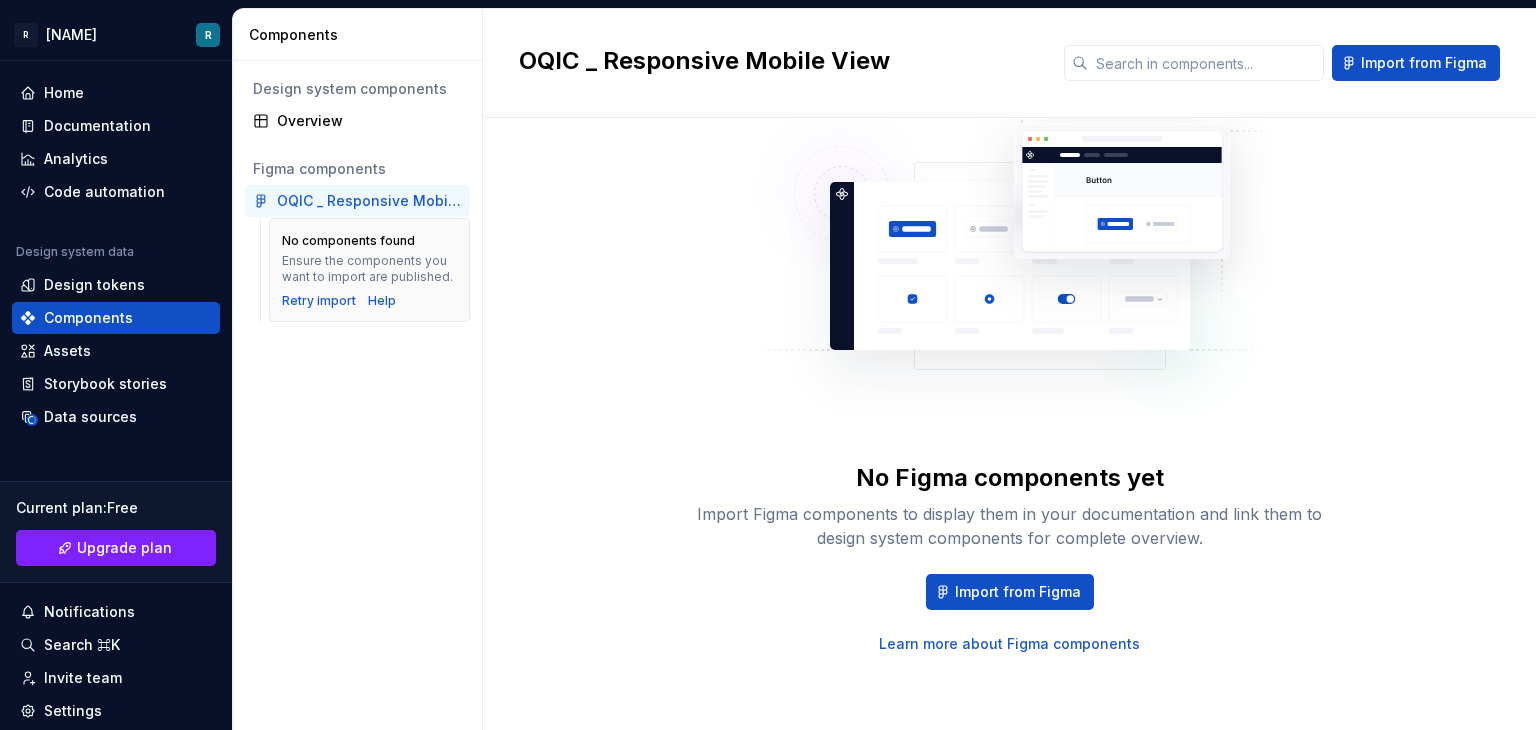 click on "OQIC _ Responsive Mobile View" at bounding box center (357, 201) 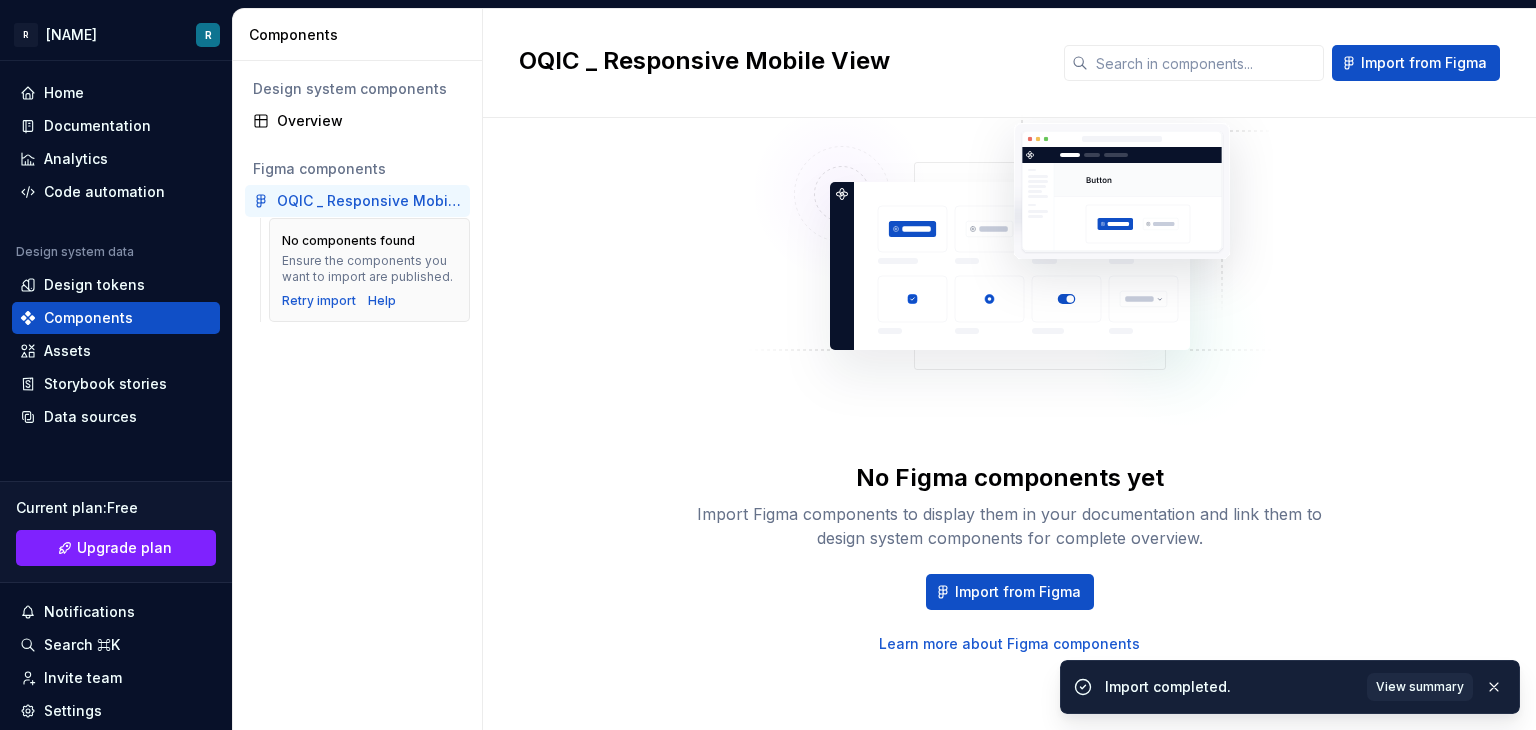 click at bounding box center (1010, 250) 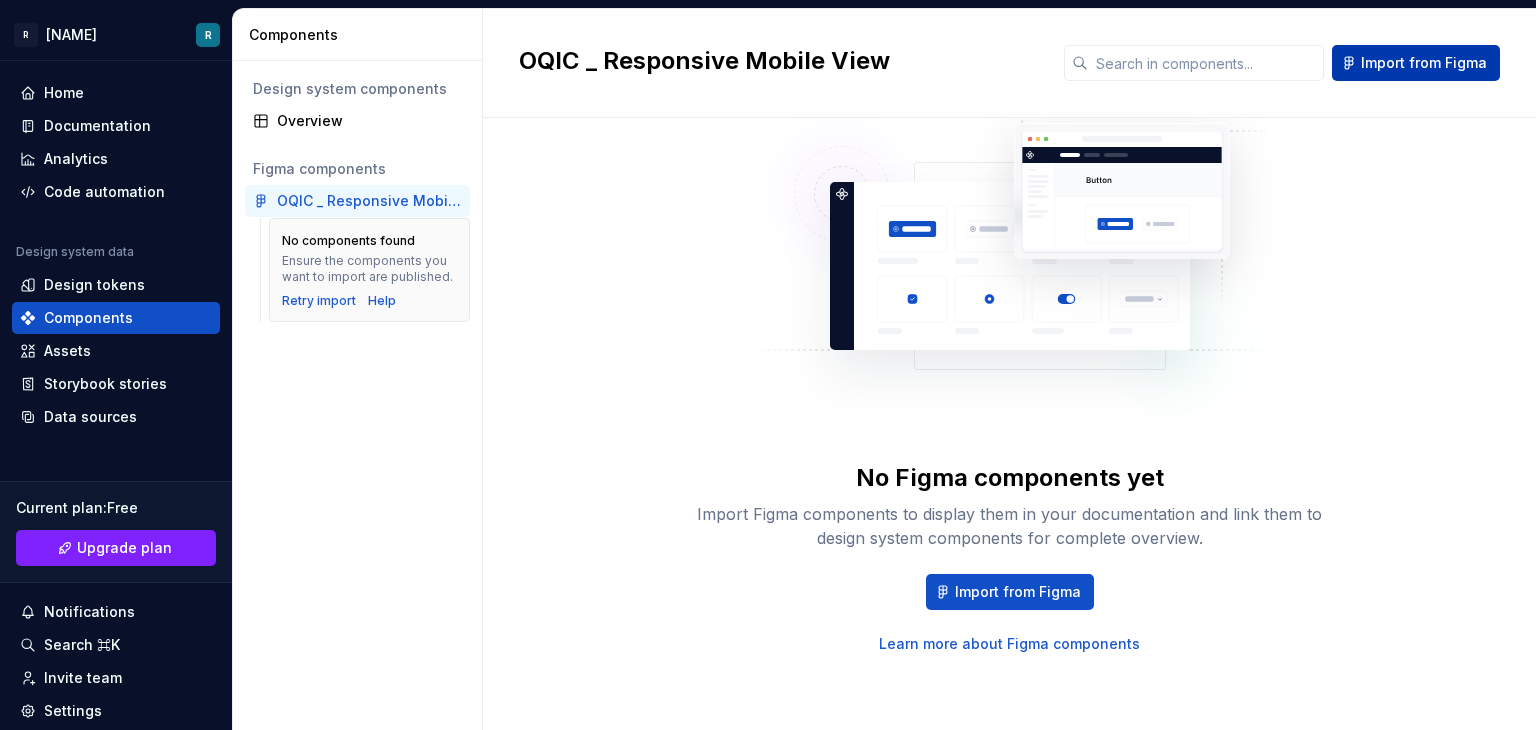 click on "Import from Figma" at bounding box center (1424, 63) 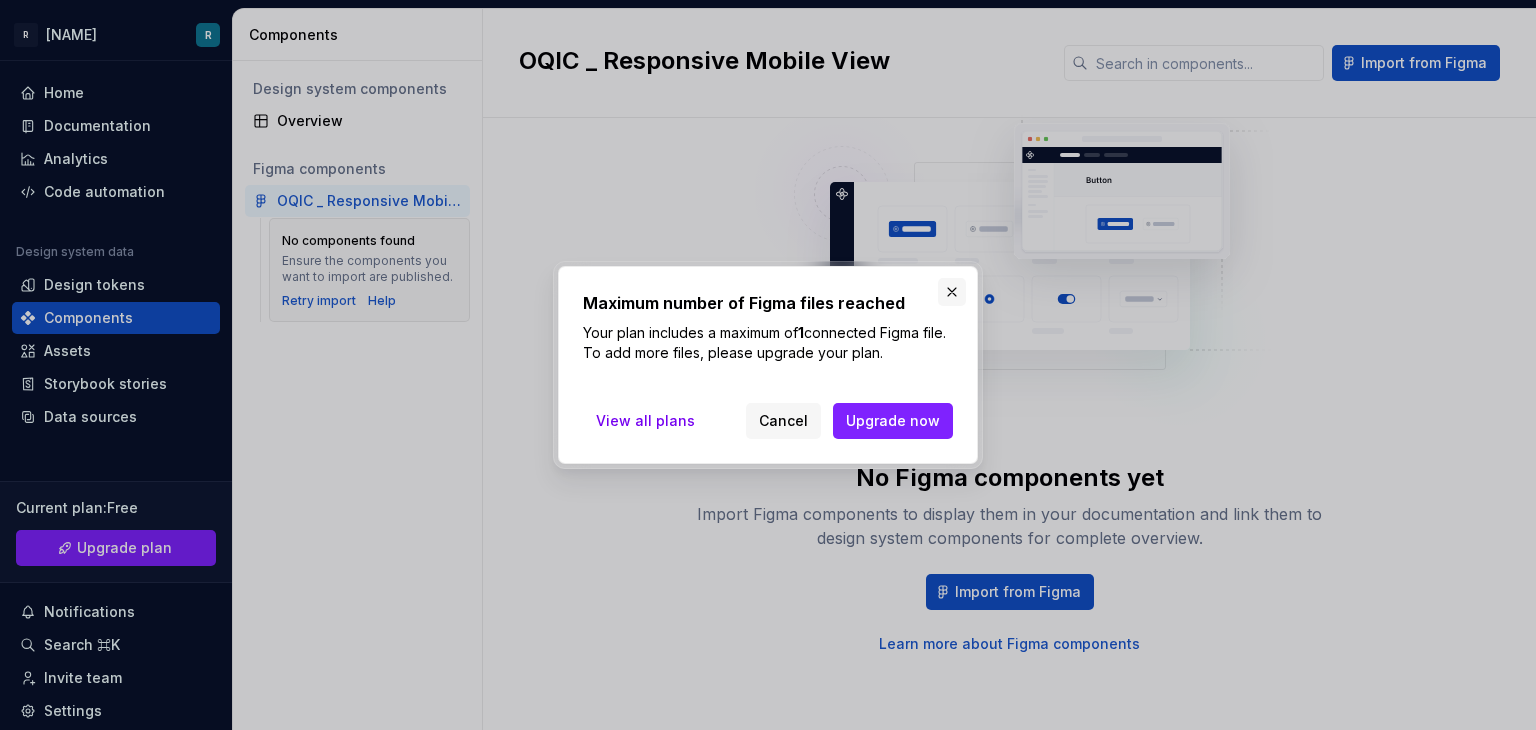 click at bounding box center (952, 292) 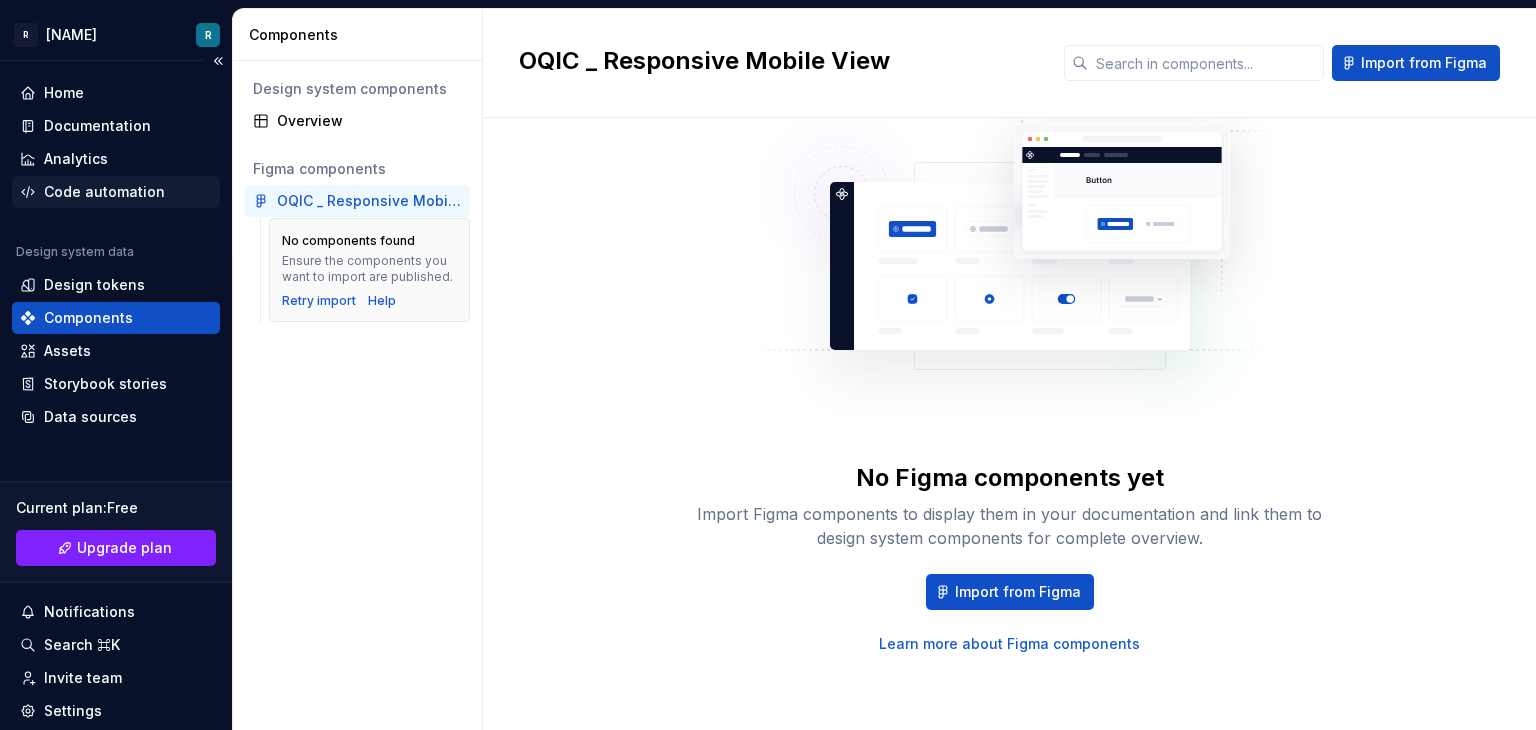 click on "Code automation" at bounding box center (104, 192) 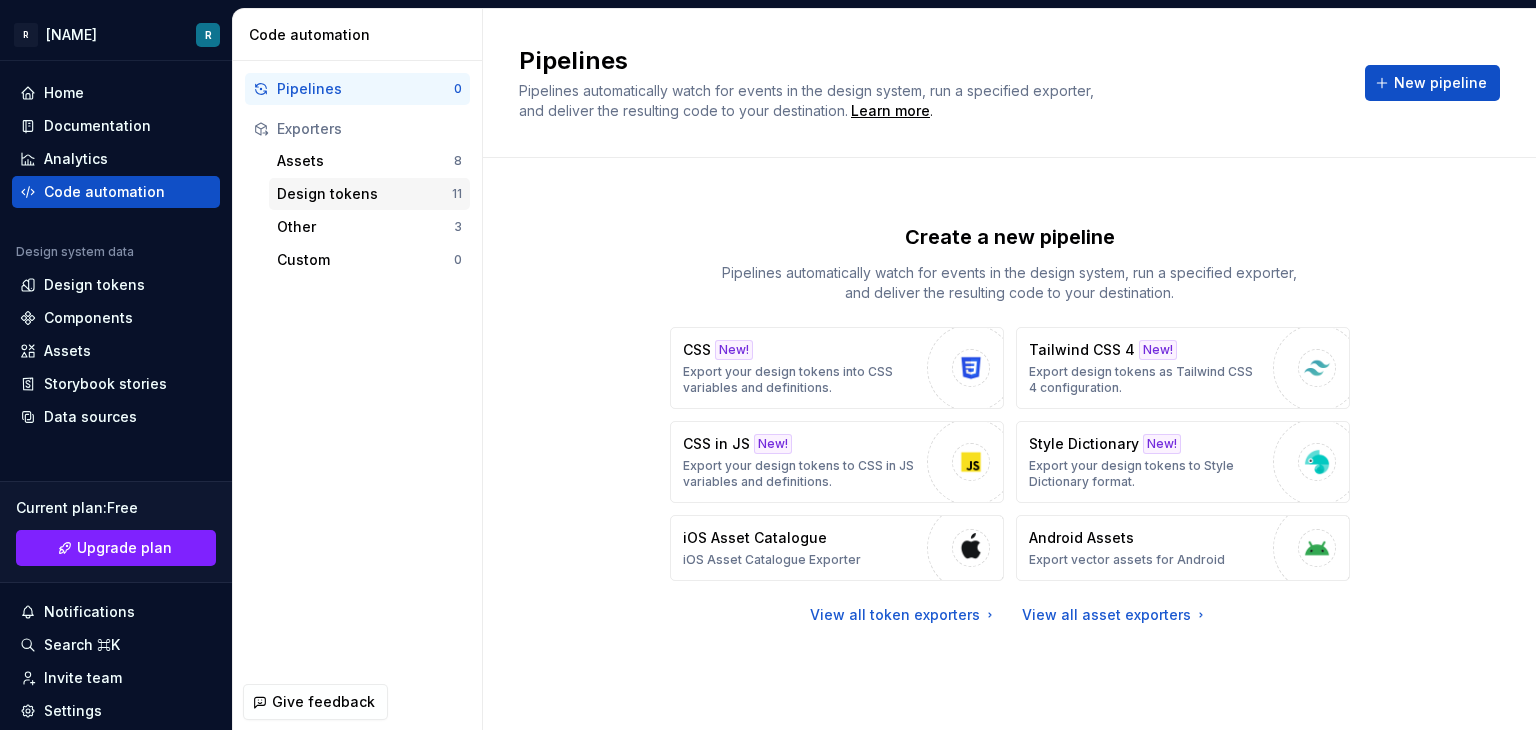 click on "Design tokens 11" at bounding box center (369, 194) 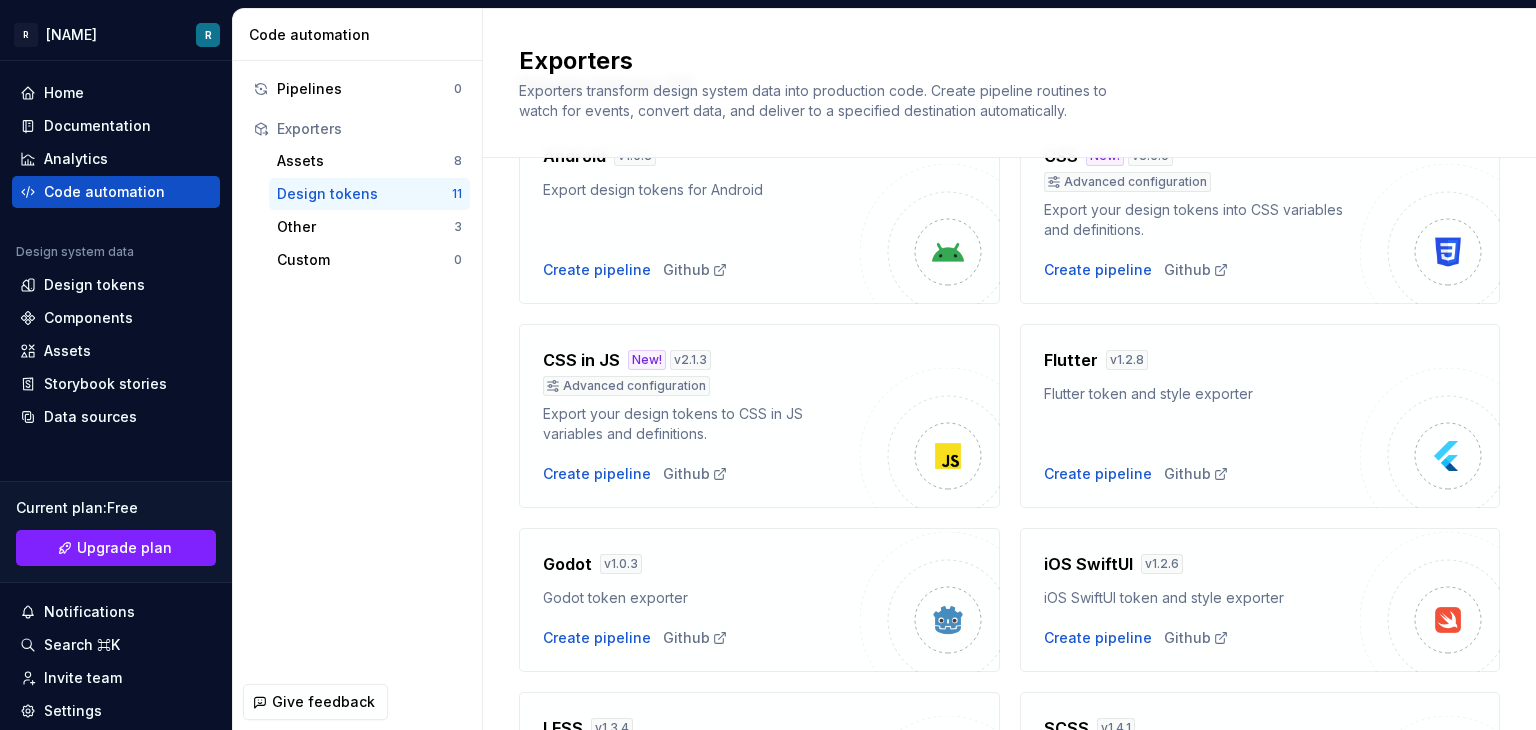 scroll, scrollTop: 123, scrollLeft: 0, axis: vertical 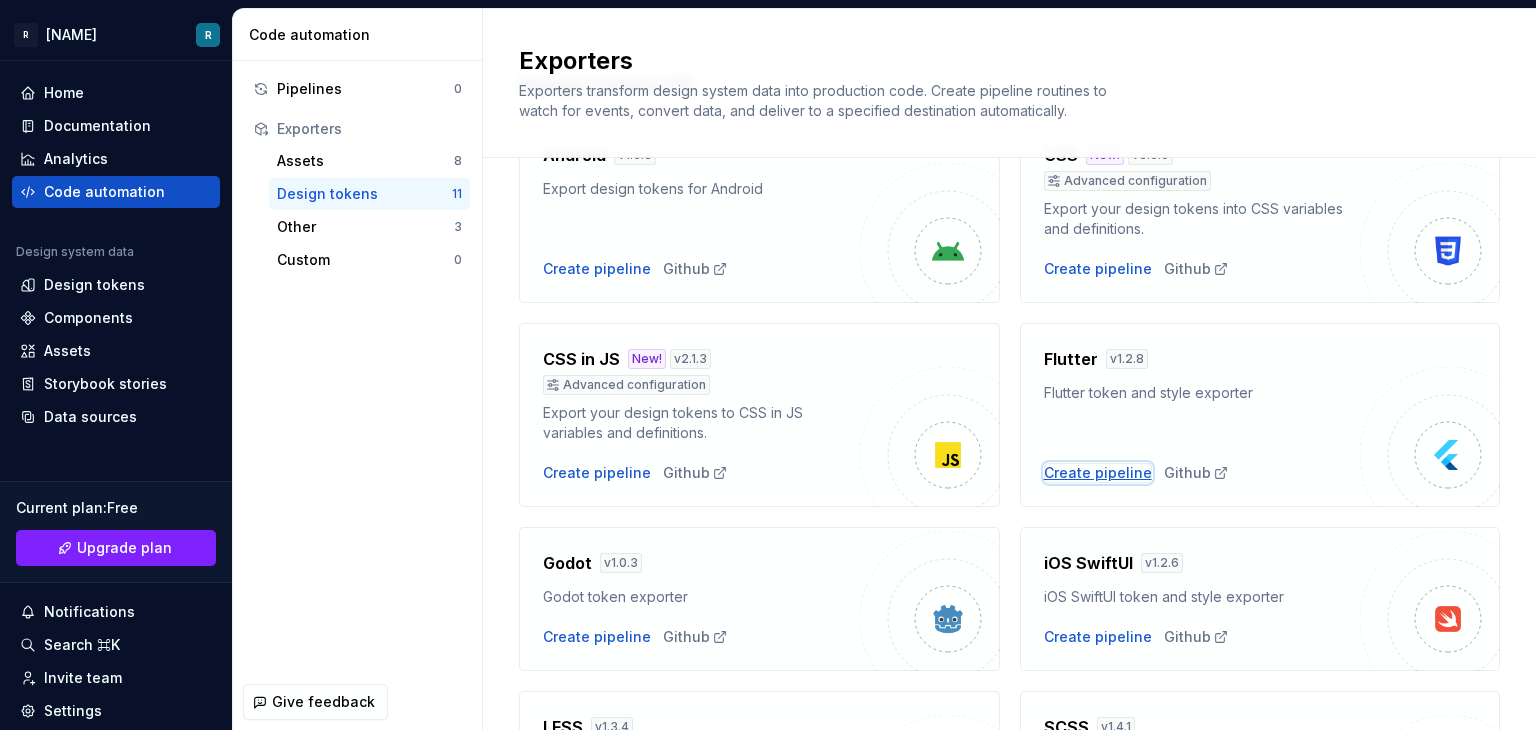 click on "Create pipeline" at bounding box center (1098, 473) 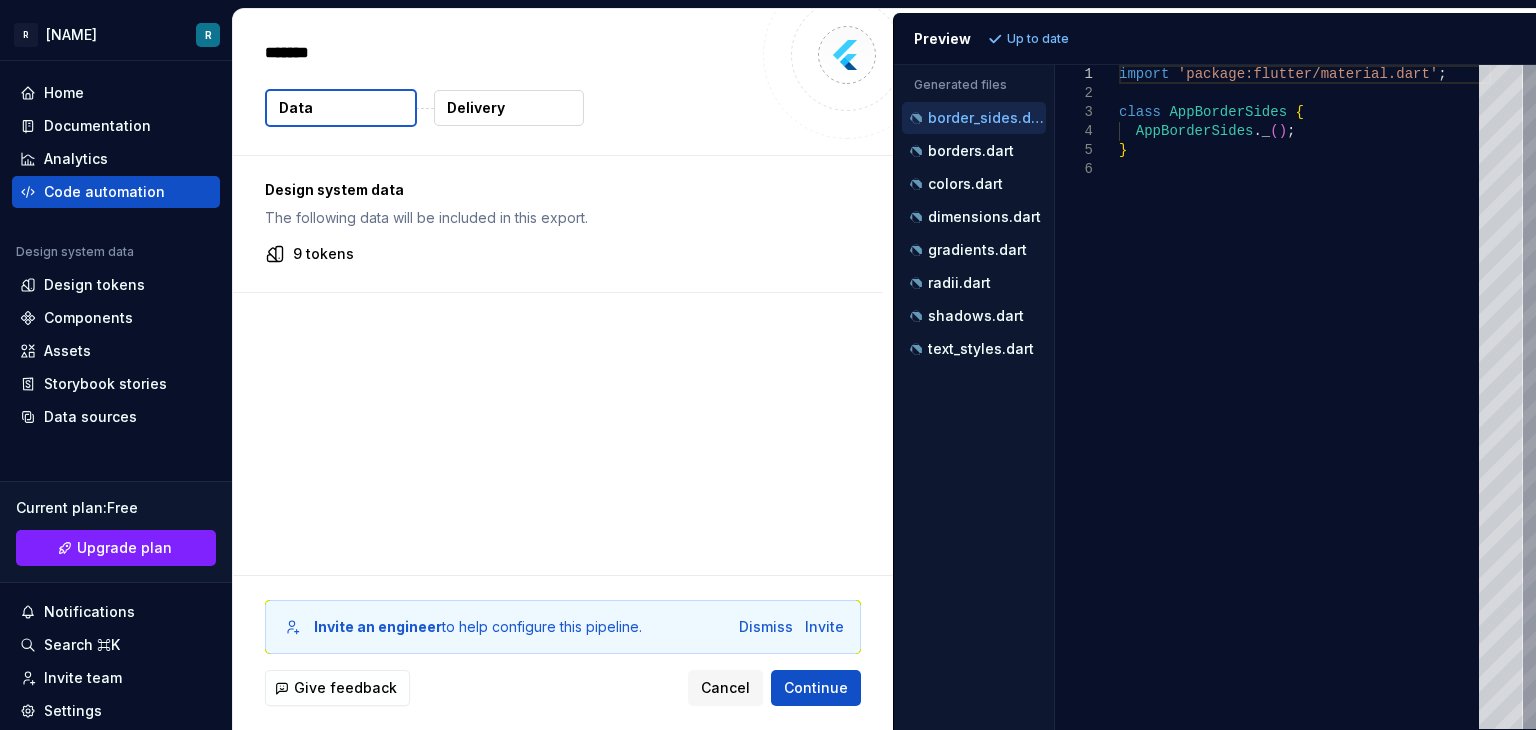 type on "*" 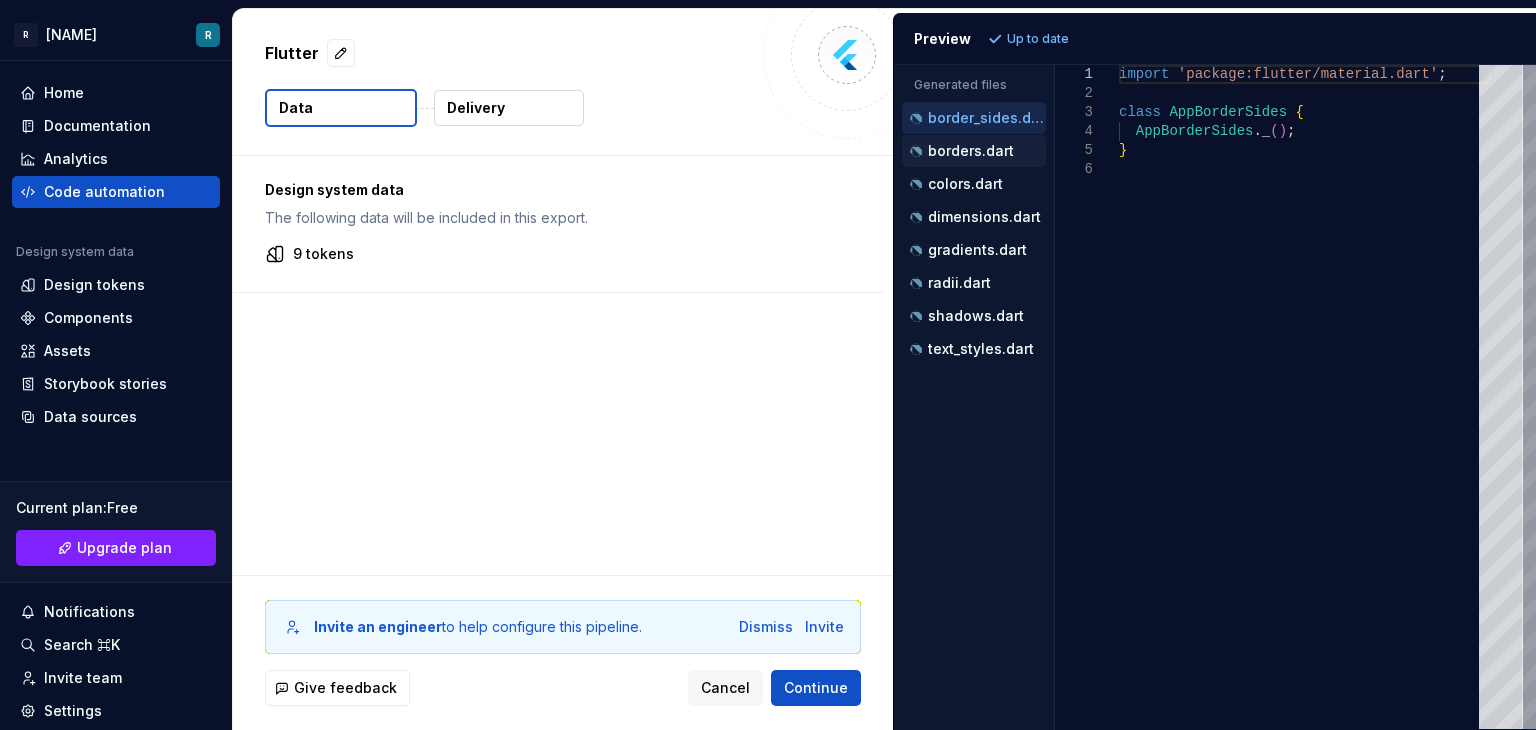 click on "borders.dart" at bounding box center (974, 151) 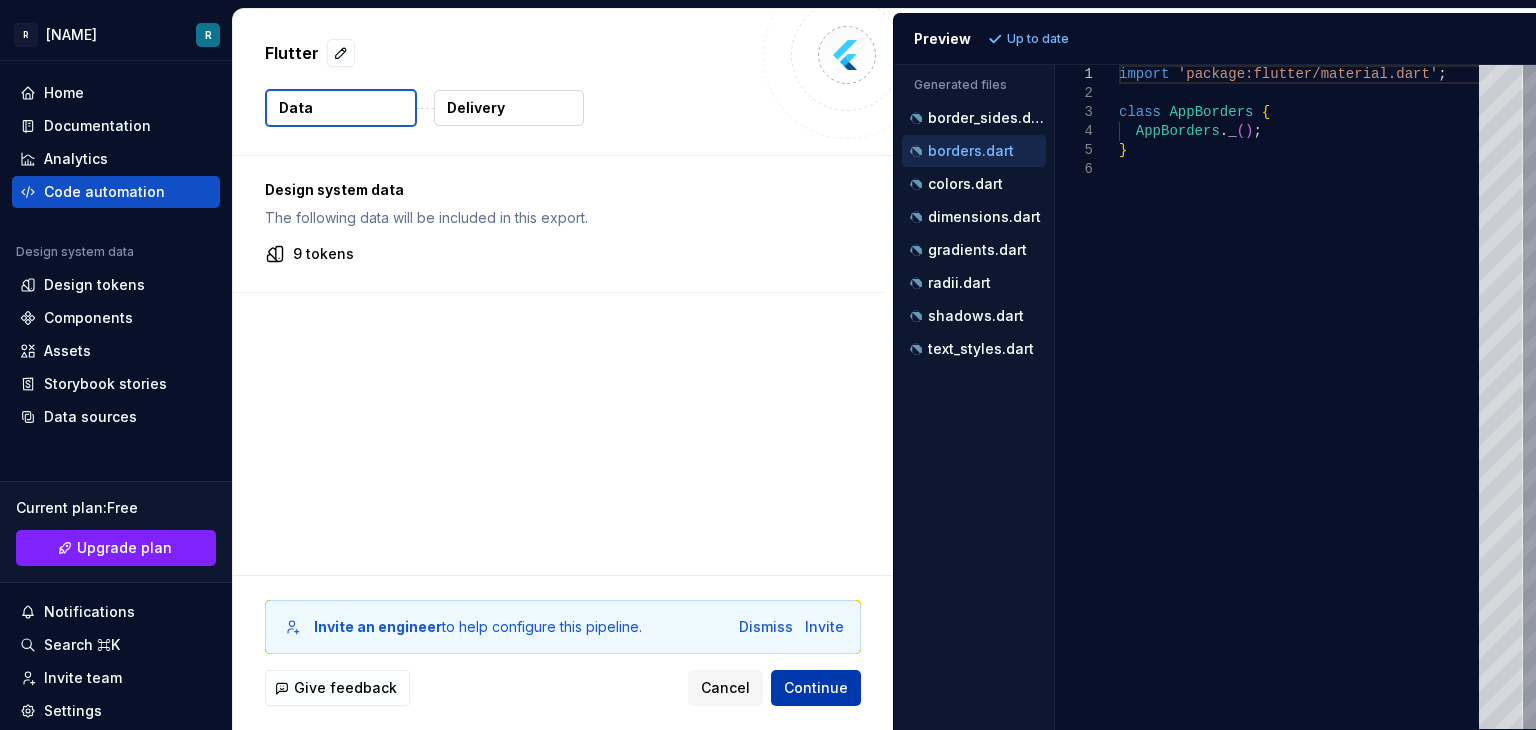 click on "Continue" at bounding box center [816, 688] 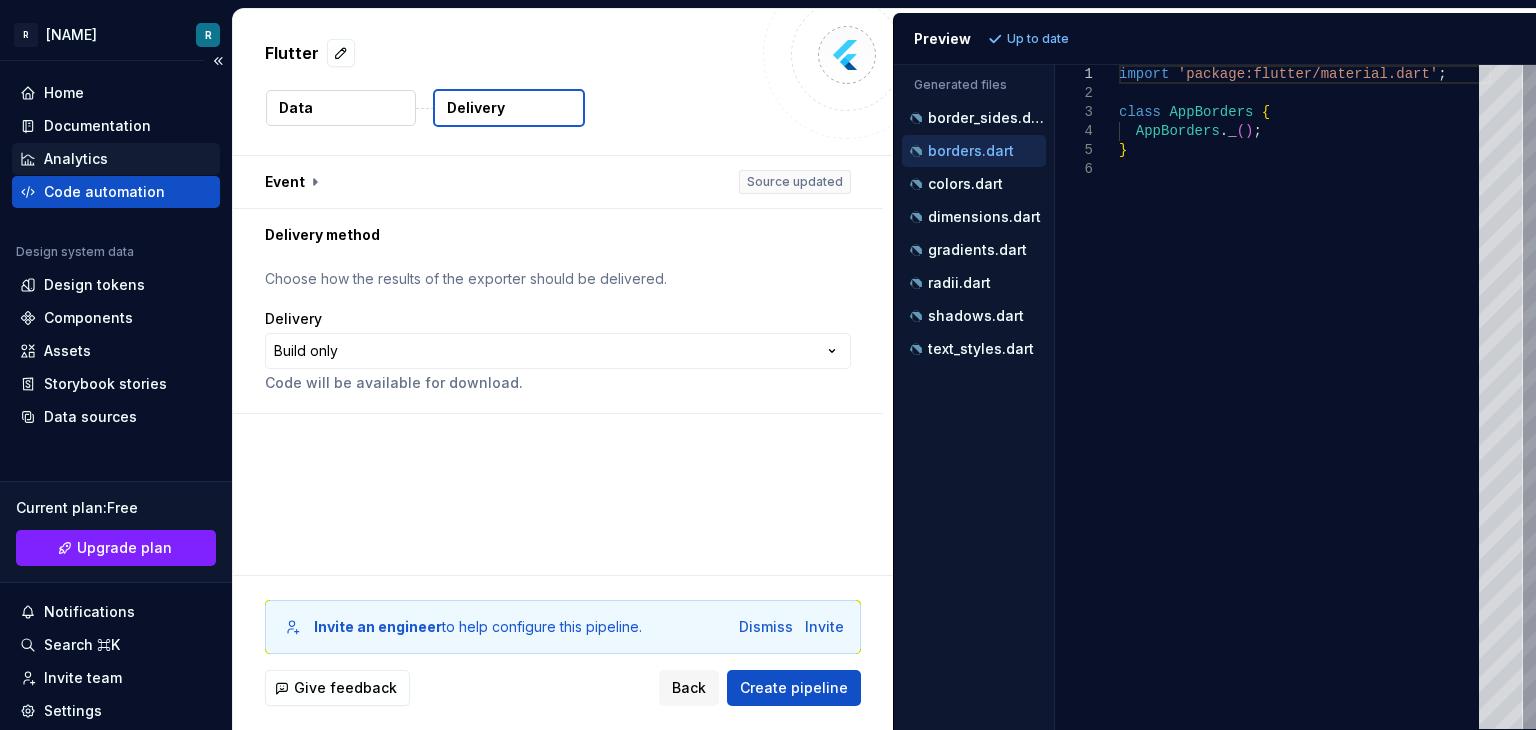 click on "Analytics" at bounding box center [116, 159] 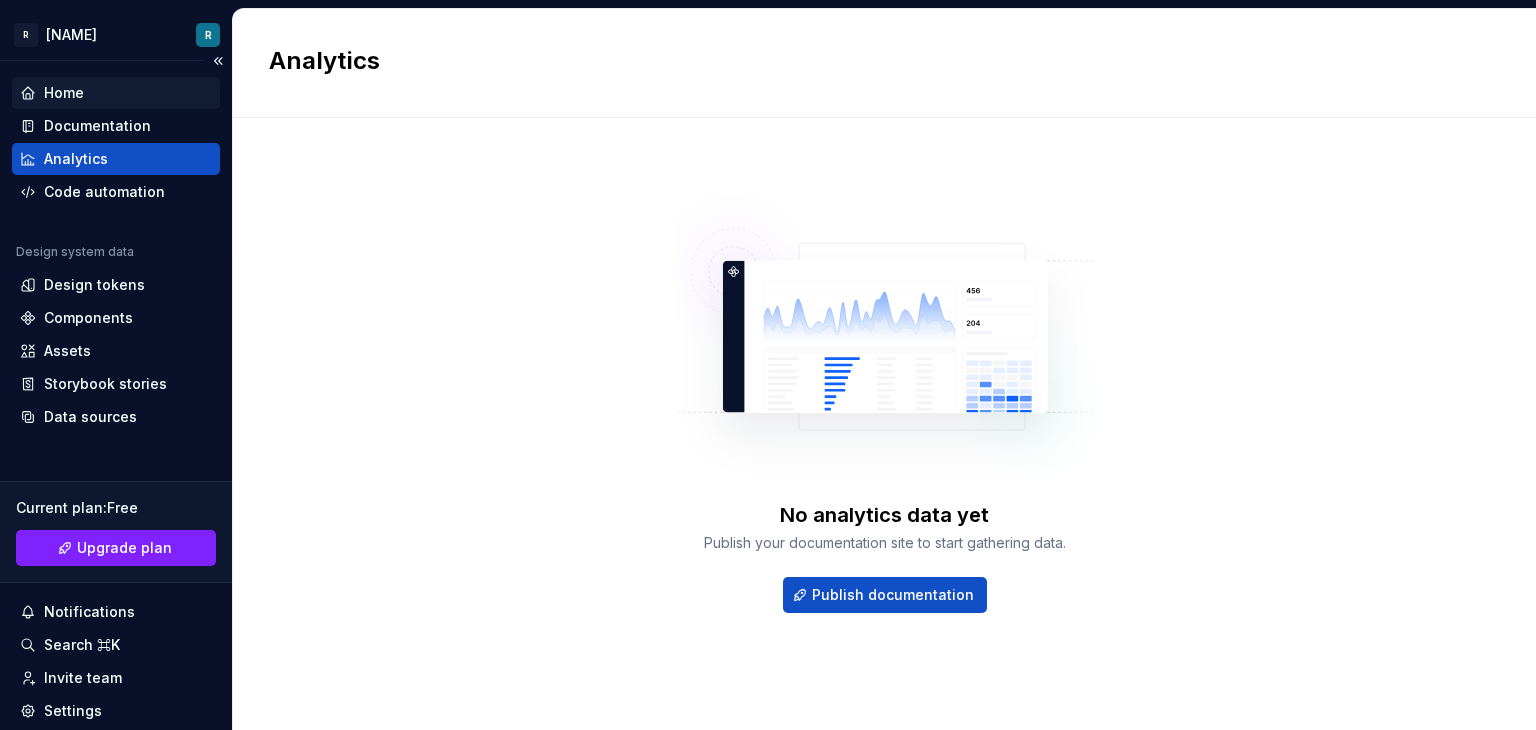 click on "Home" at bounding box center [116, 93] 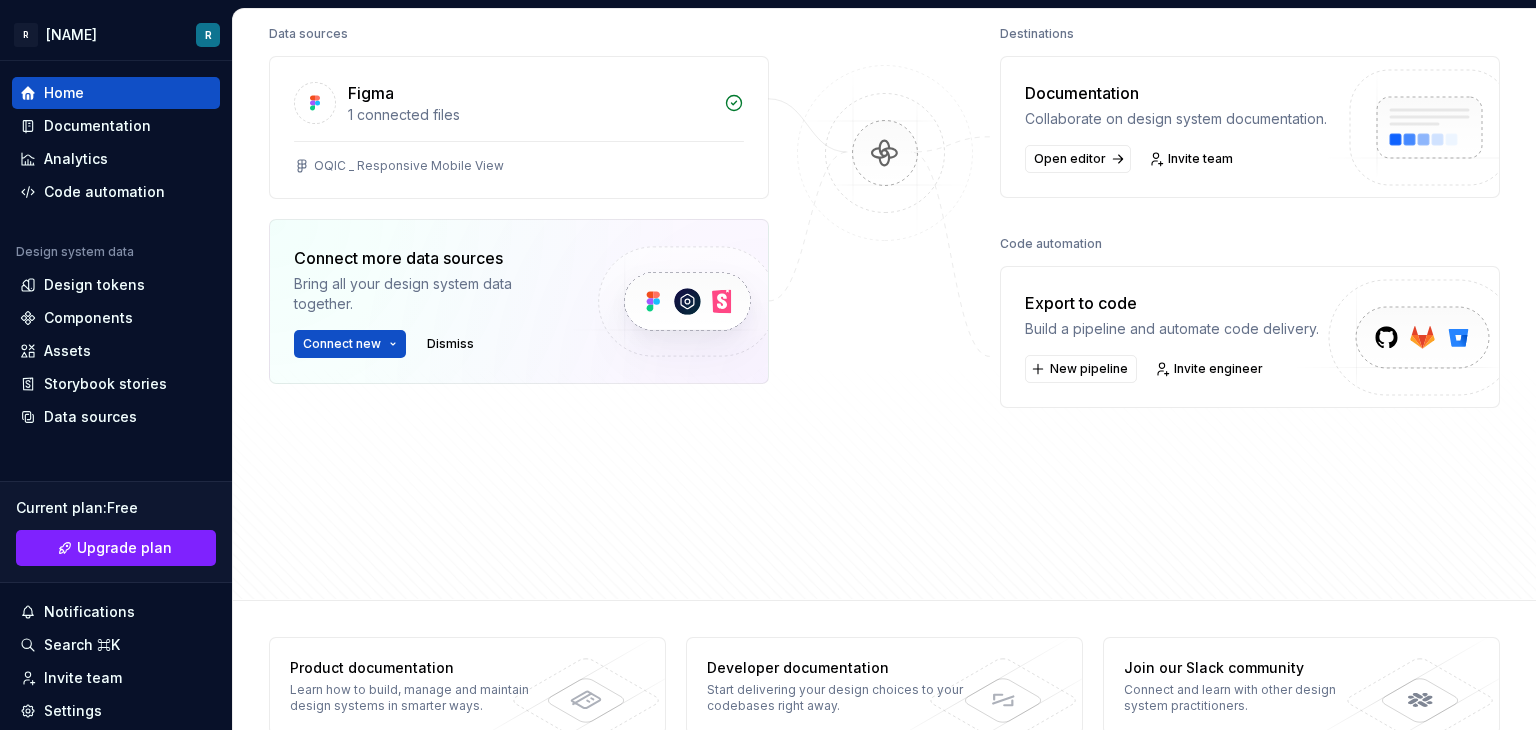scroll, scrollTop: 303, scrollLeft: 0, axis: vertical 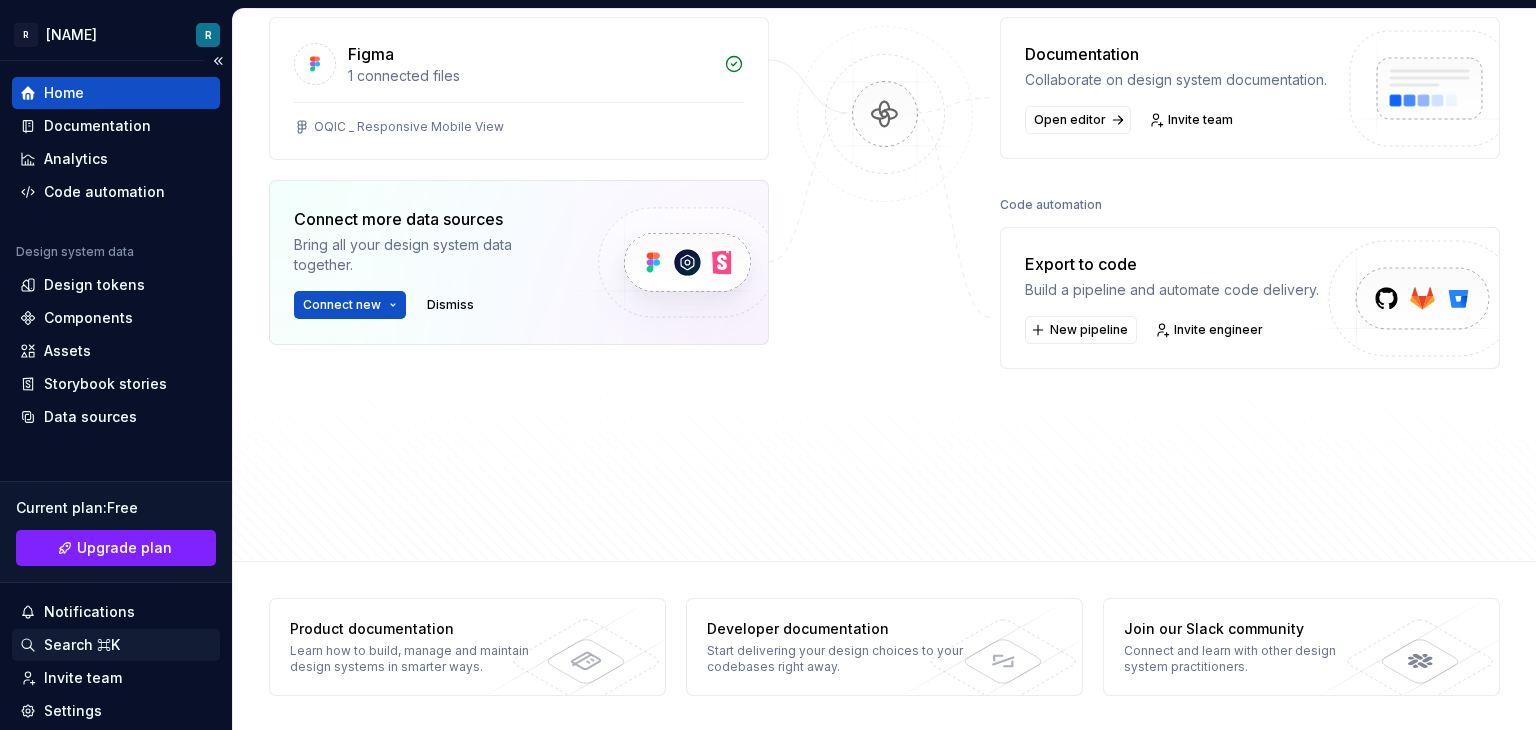 click on "Search ⌘K" at bounding box center (82, 645) 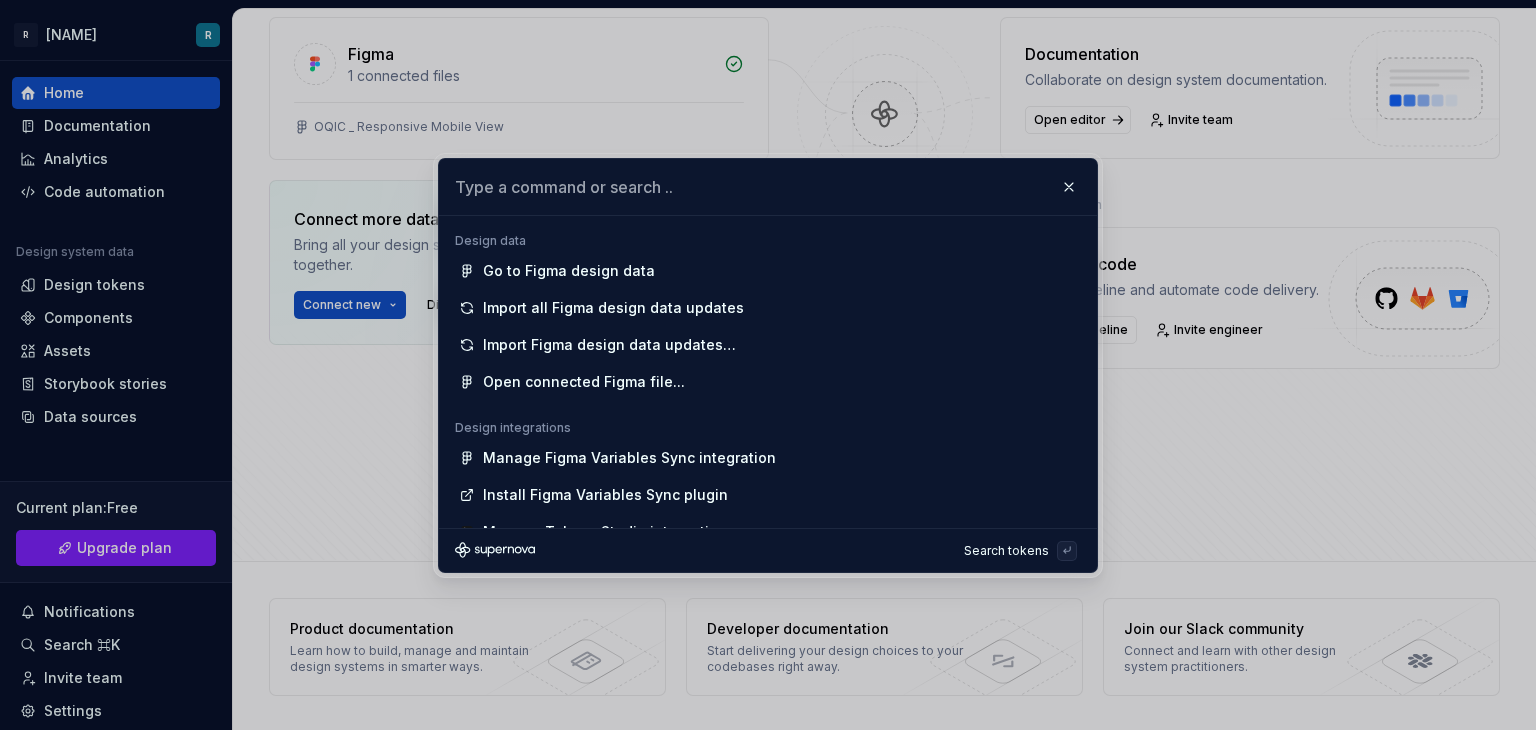 scroll, scrollTop: 571, scrollLeft: 0, axis: vertical 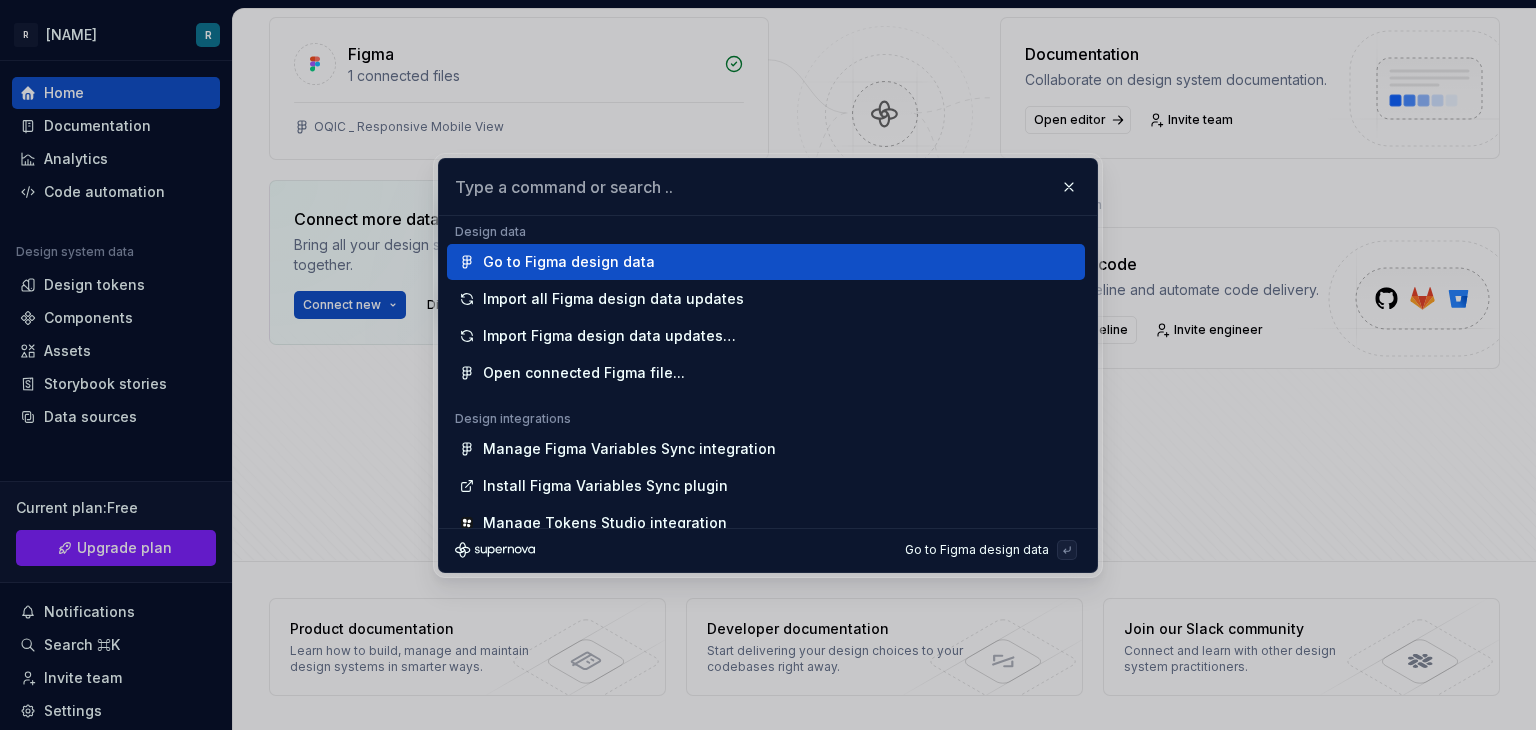 click on "Go to Figma design data" at bounding box center (569, 262) 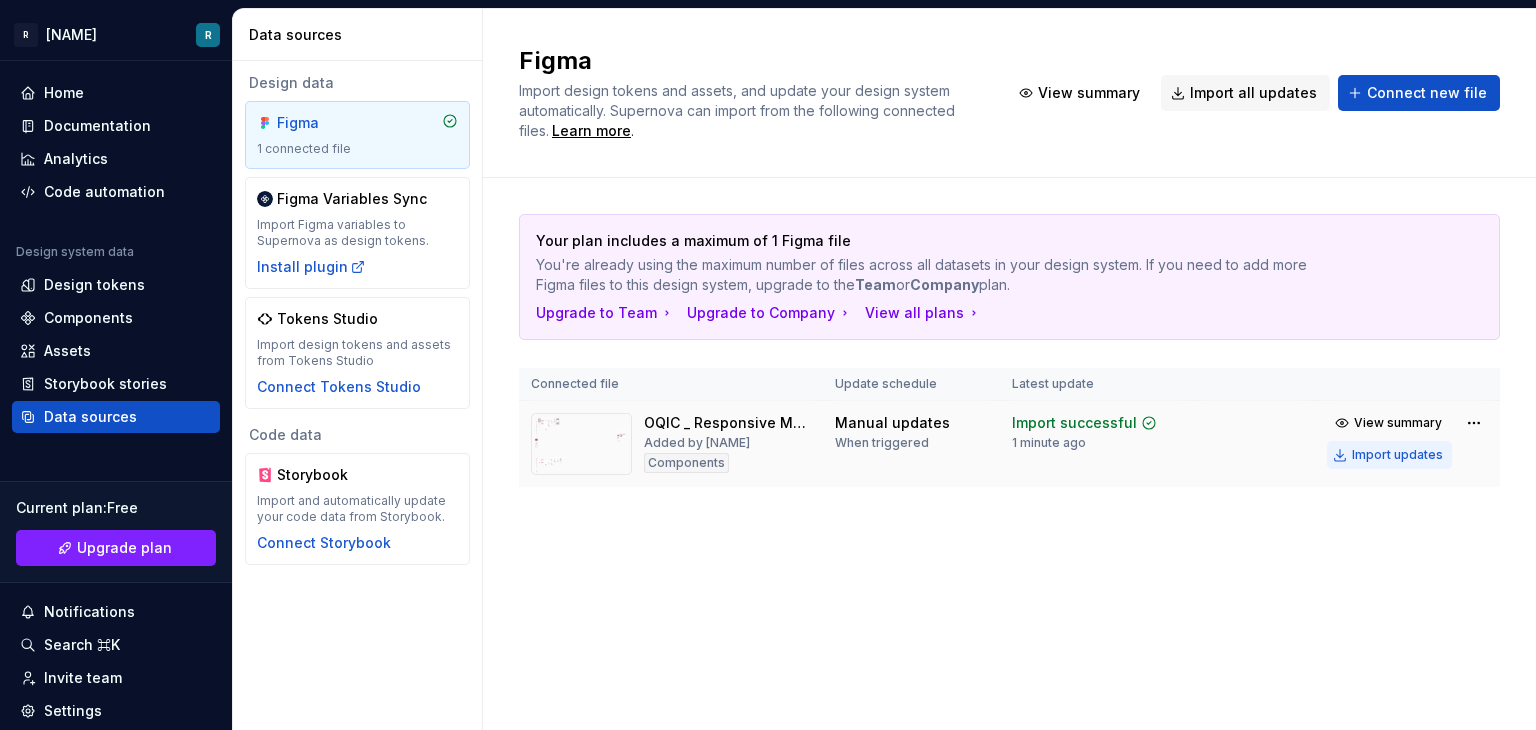click on "Import updates" at bounding box center [1397, 455] 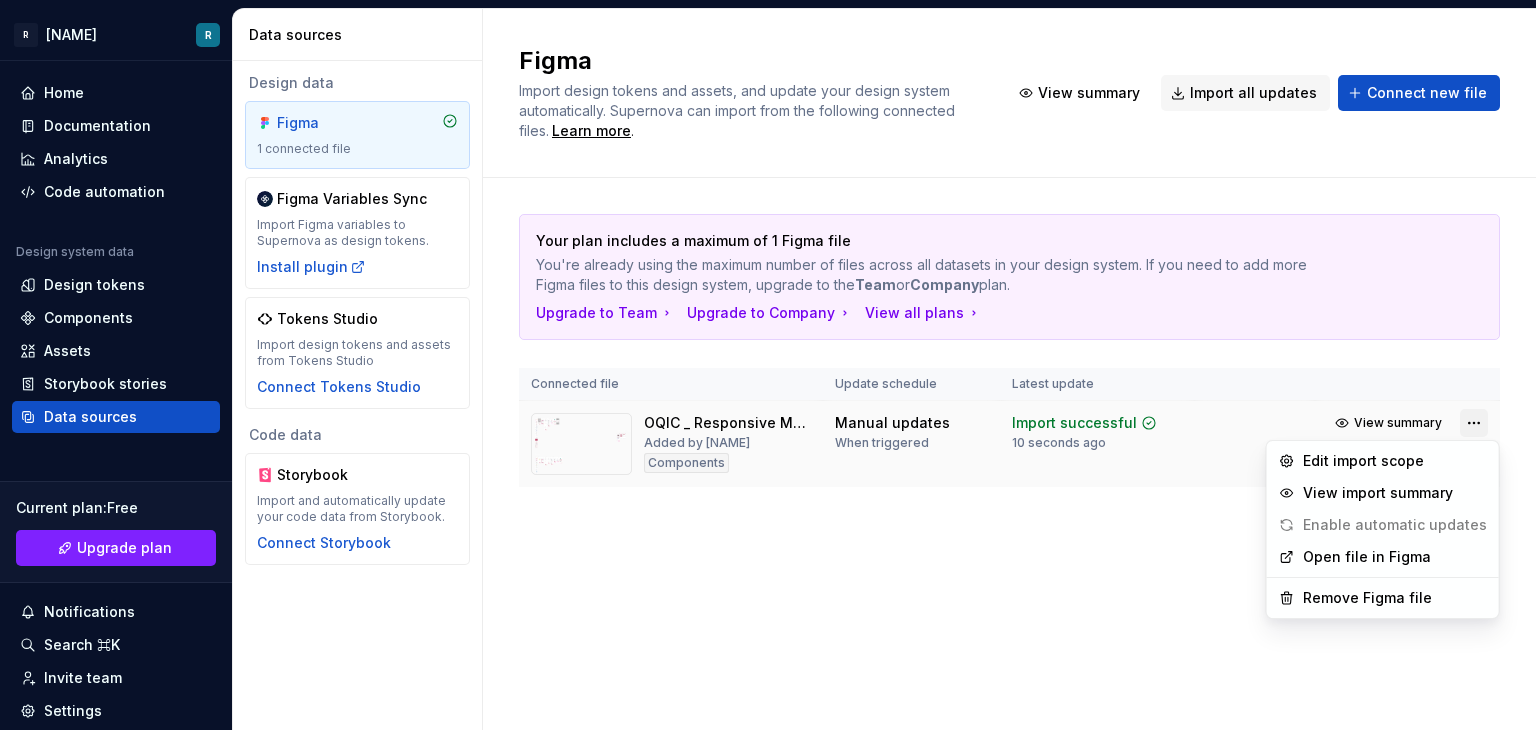 click on "R [NAME] R Home Documentation Analytics Code automation Design system data Design tokens Components Assets Storybook stories Data sources Current plan :  Free Upgrade plan Notifications Search ⌘K Invite team Settings Contact support Help Data sources Design data Figma 1 connected file Figma Variables Sync Import Figma variables to Supernova as design tokens. Install plugin Tokens Studio Import design tokens and assets from Tokens Studio Connect Tokens Studio Code data Storybook Import and automatically update your code data from Storybook. Connect Storybook Figma Import design tokens and assets, and update your design system automatically. Supernova can import from the following connected files.   Learn more . View summary Import all updates Connect new file Your plan includes a maximum of 1 Figma file You're already using the maximum number of files across all datasets in your design system. If you need to add more Figma files to this design system, upgrade to the  Team  or  Company  plan. Latest update" at bounding box center [768, 365] 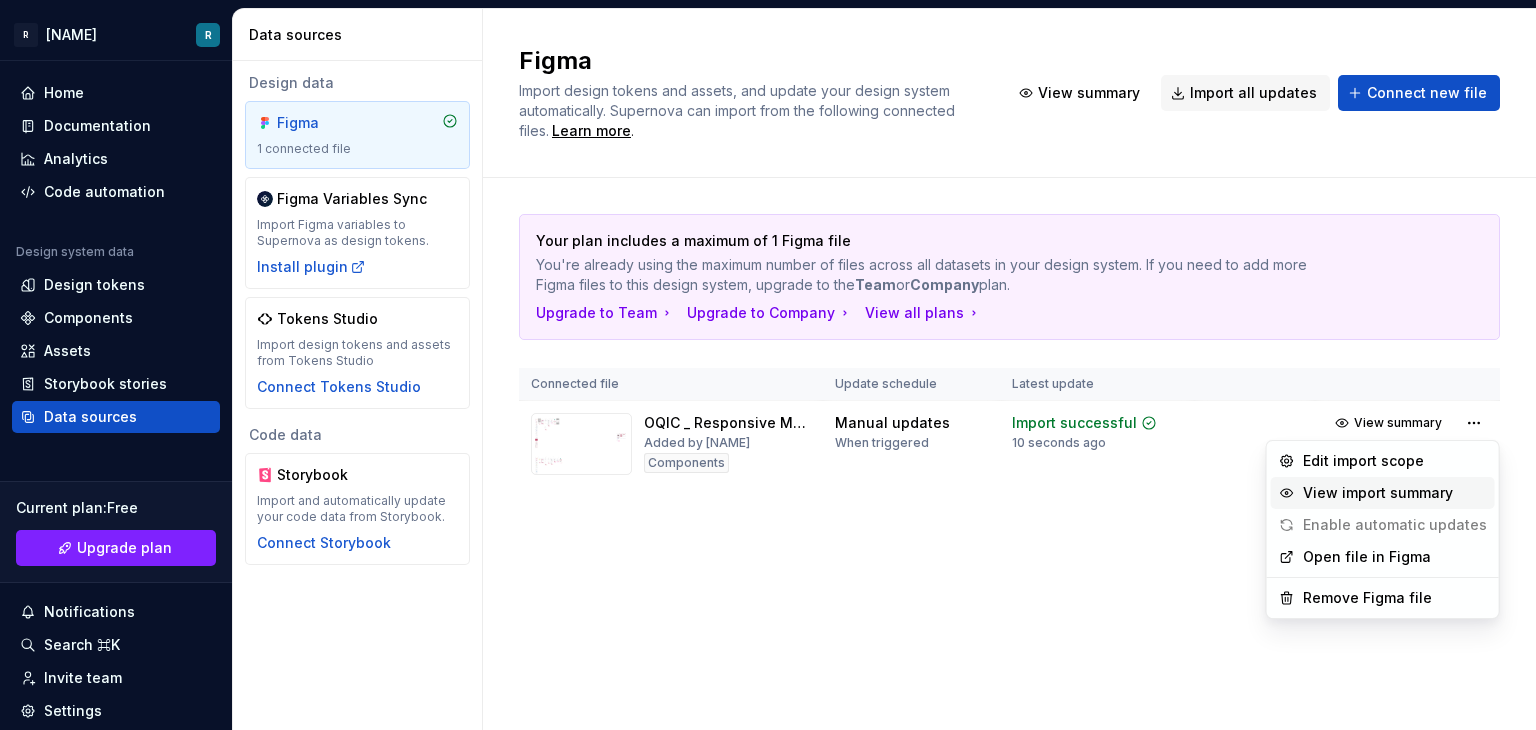 click on "View import summary" at bounding box center [1395, 493] 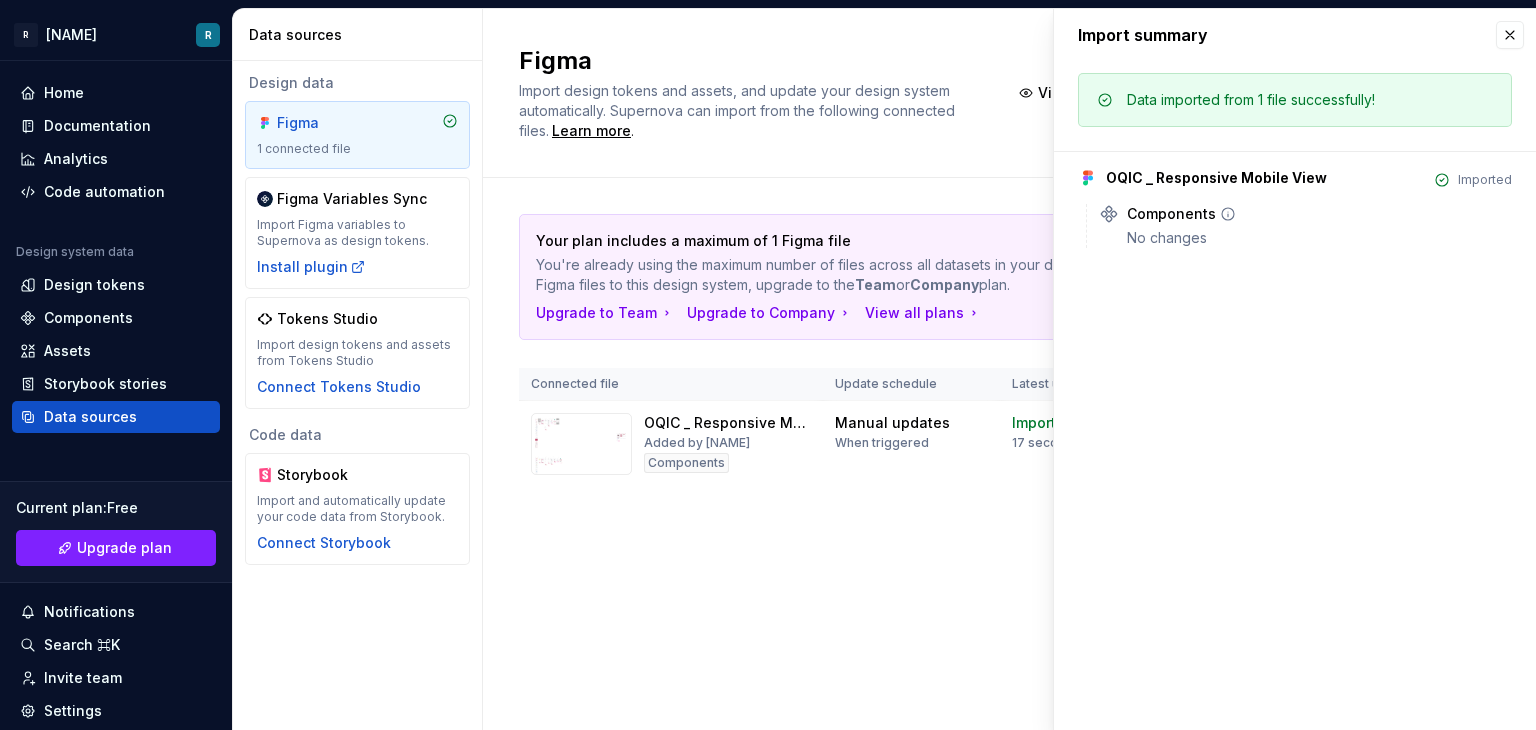 click 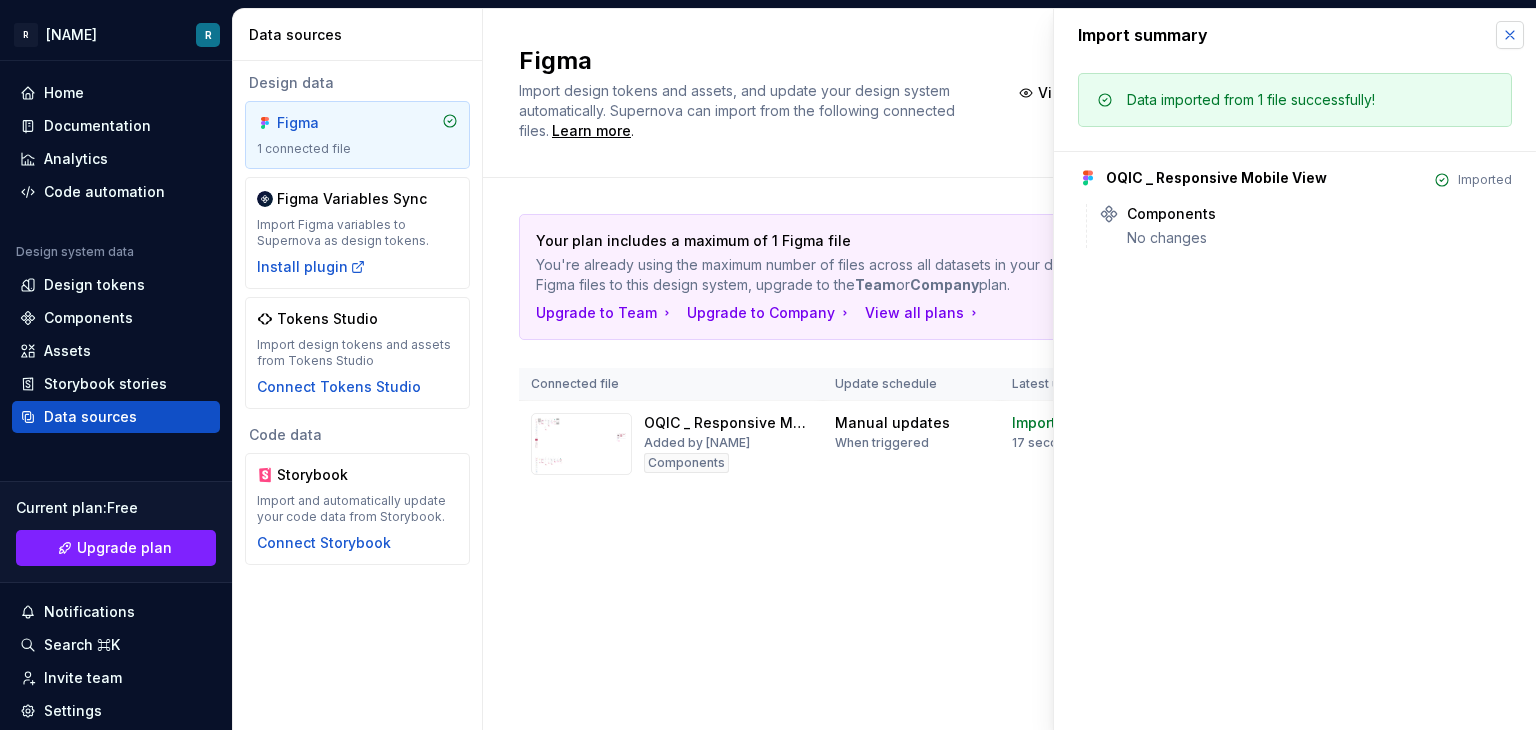 click at bounding box center (1510, 35) 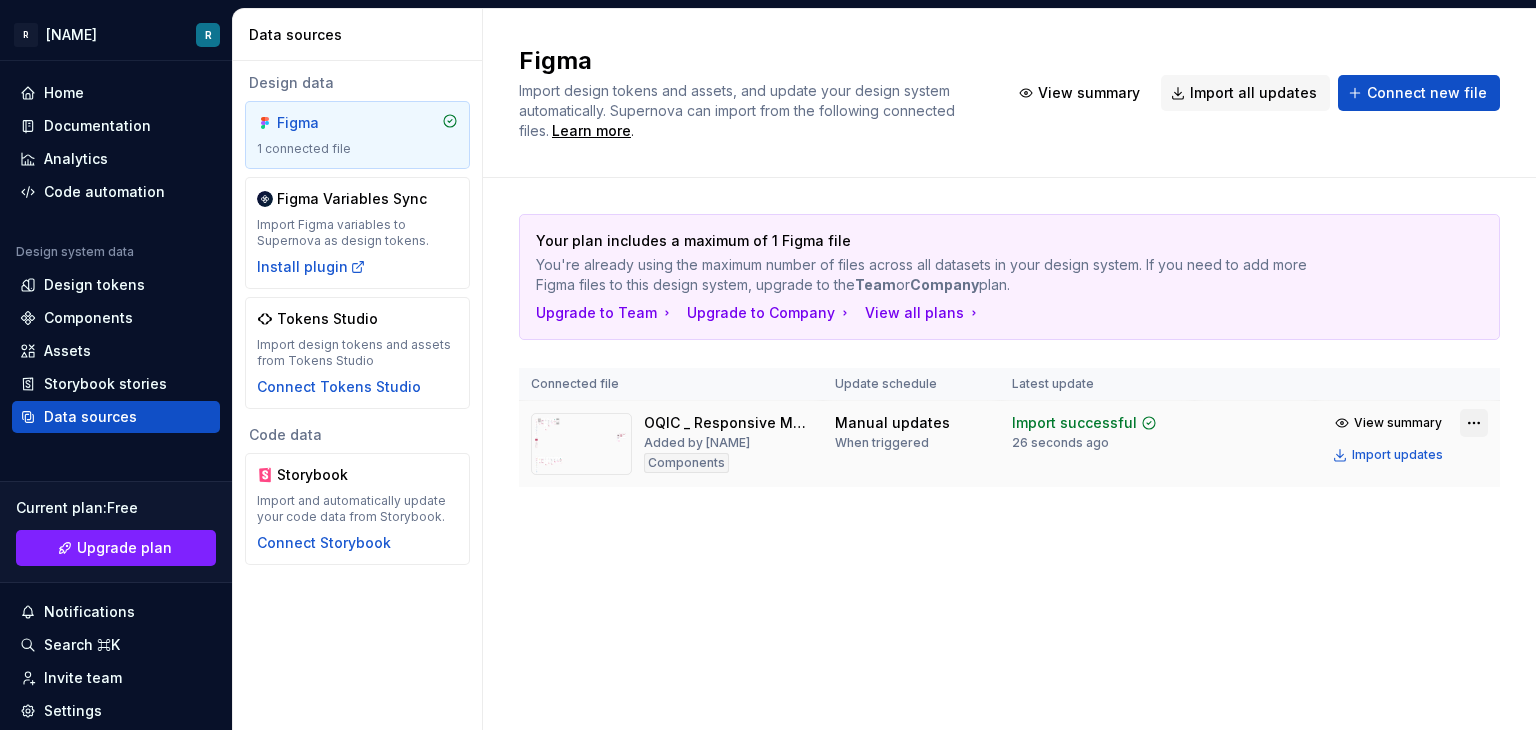 click on "R [NAME] R Home Documentation Analytics Code automation Design system data Design tokens Components Assets Storybook stories Data sources Current plan :  Free Upgrade plan Notifications Search ⌘K Invite team Settings Contact support Help Data sources Design data Figma 1 connected file Figma Variables Sync Import Figma variables to Supernova as design tokens. Install plugin Tokens Studio Import design tokens and assets from Tokens Studio Connect Tokens Studio Code data Storybook Import and automatically update your code data from Storybook. Connect Storybook Figma Import design tokens and assets, and update your design system automatically. Supernova can import from the following connected files.   Learn more . View summary Import all updates Connect new file Your plan includes a maximum of 1 Figma file You're already using the maximum number of files across all datasets in your design system. If you need to add more Figma files to this design system, upgrade to the  Team  or  Company  plan. Latest update" at bounding box center (768, 365) 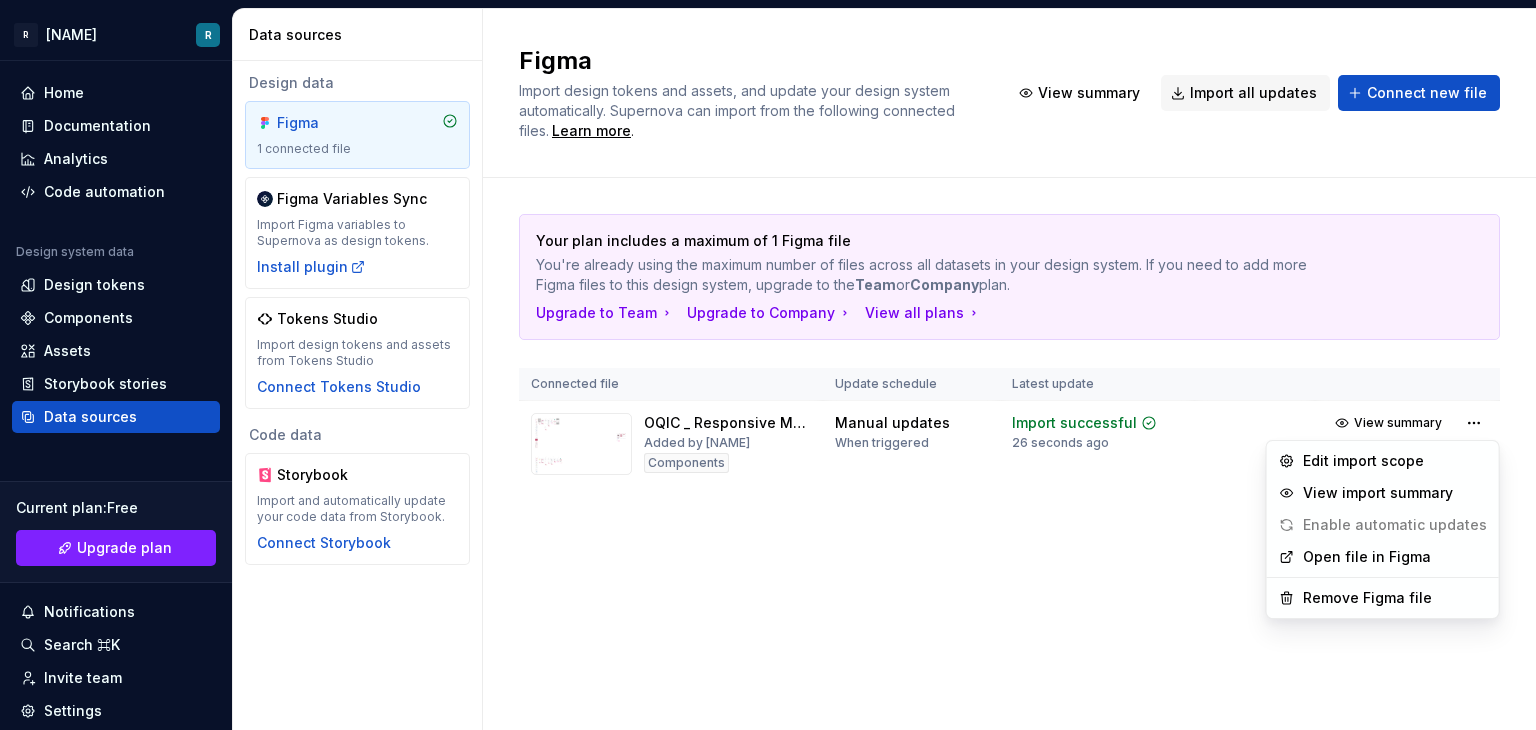 click on "Open file in Figma" at bounding box center (1395, 557) 